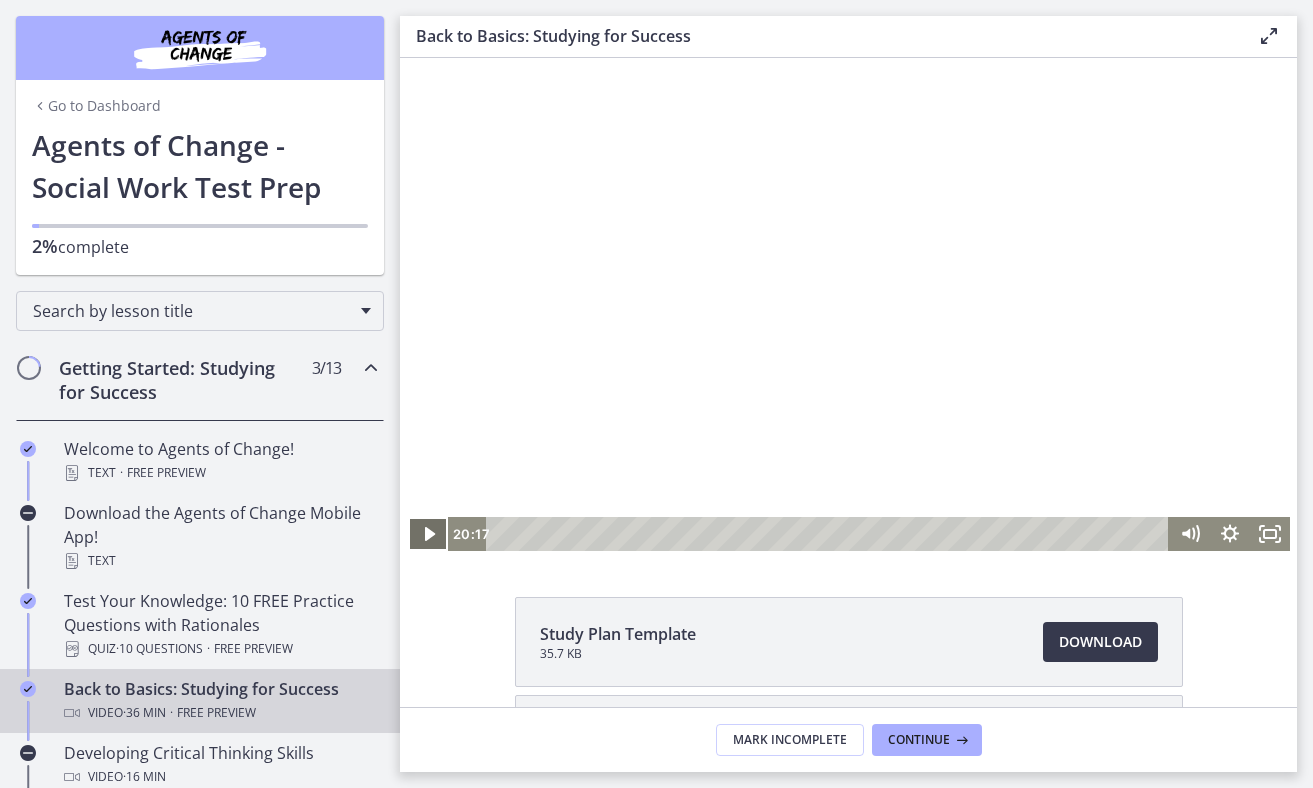 scroll, scrollTop: 0, scrollLeft: 0, axis: both 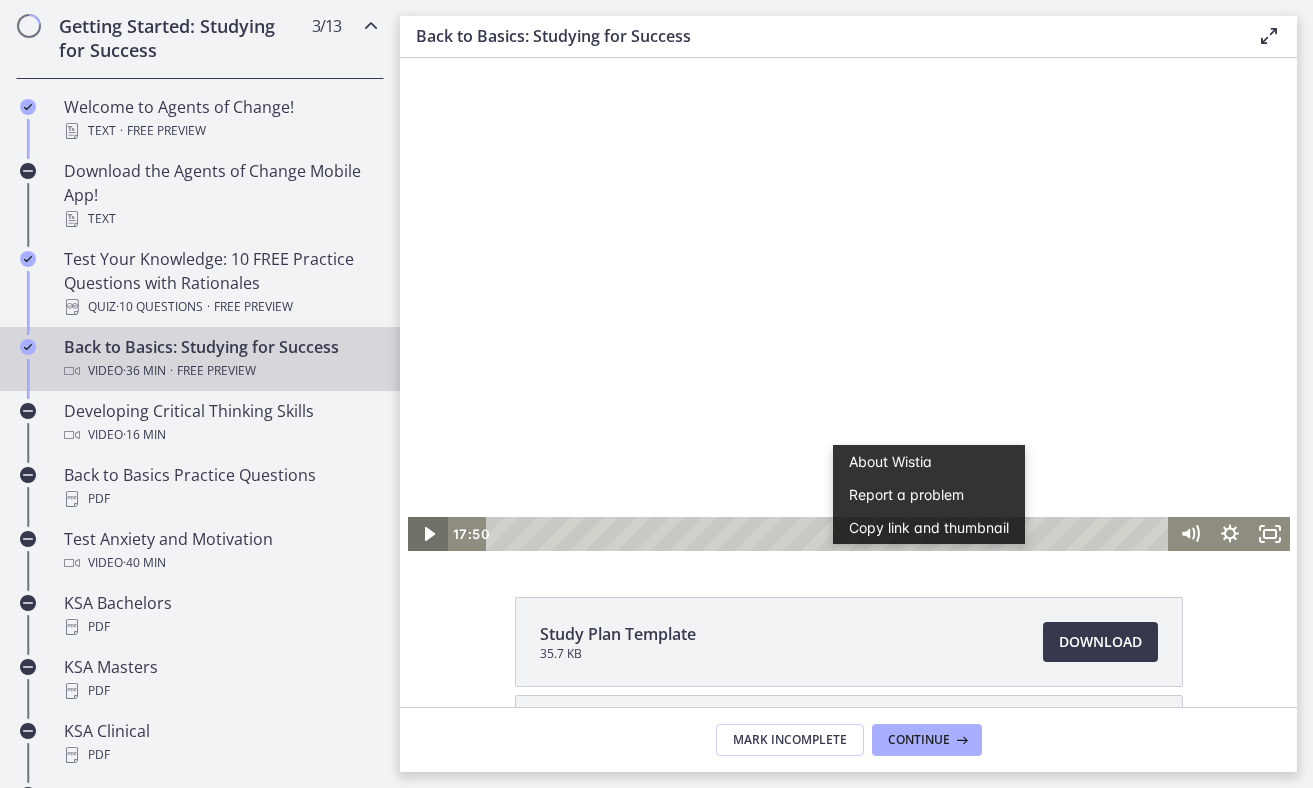 click 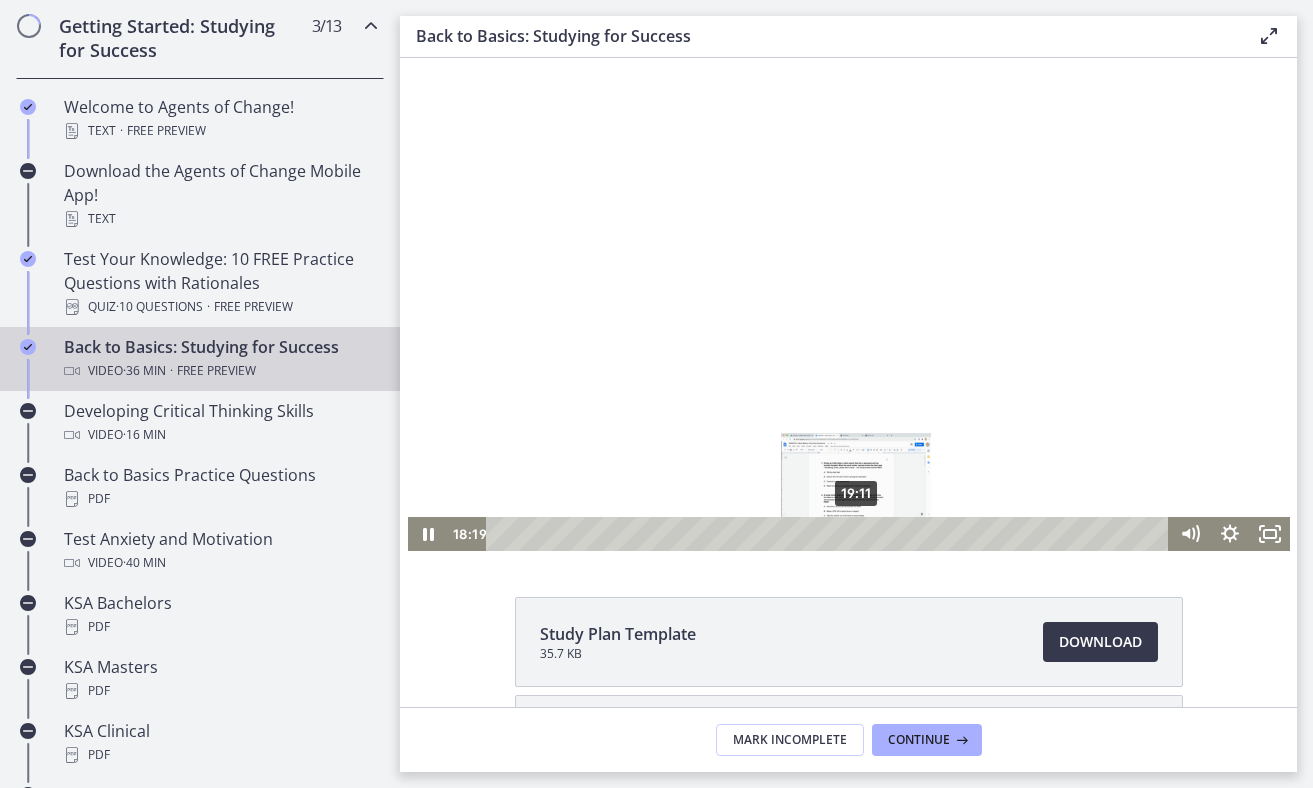 click on "19:11" at bounding box center [830, 534] 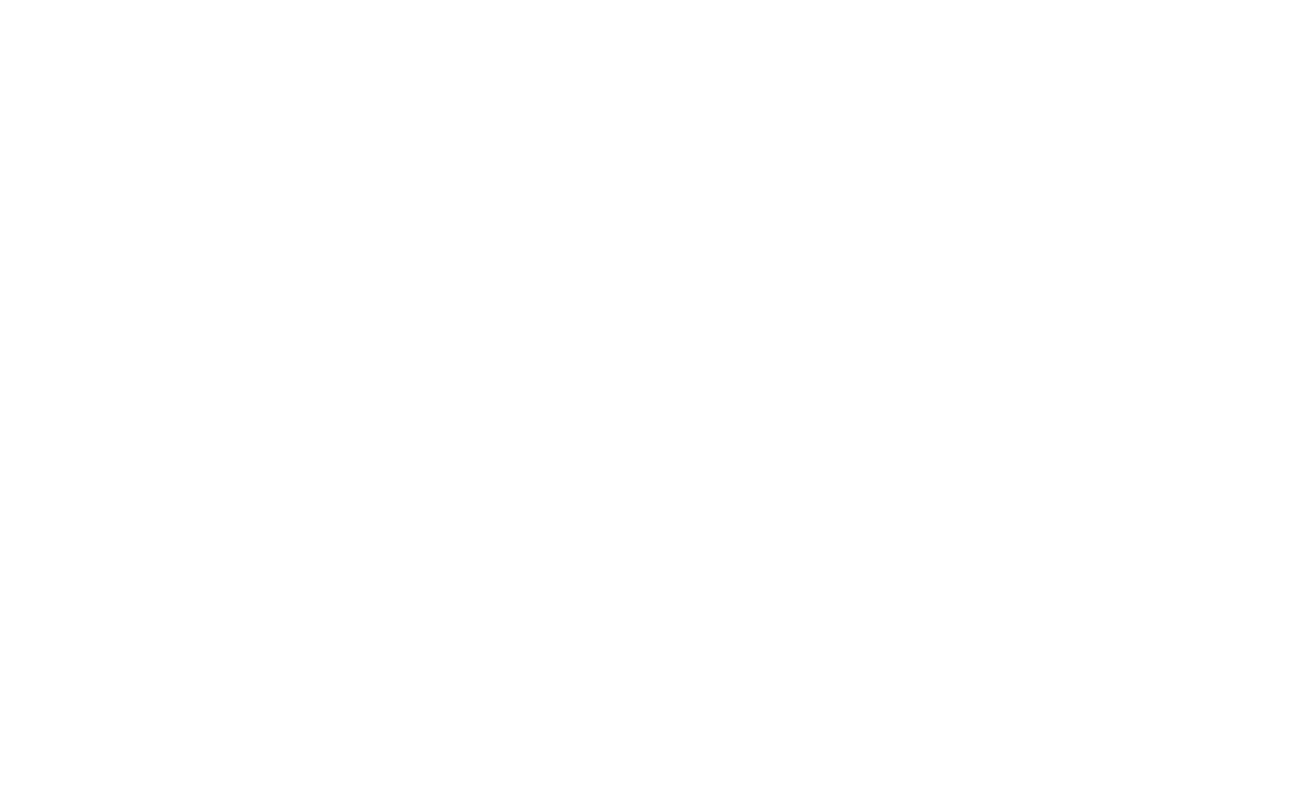 scroll, scrollTop: 174, scrollLeft: 0, axis: vertical 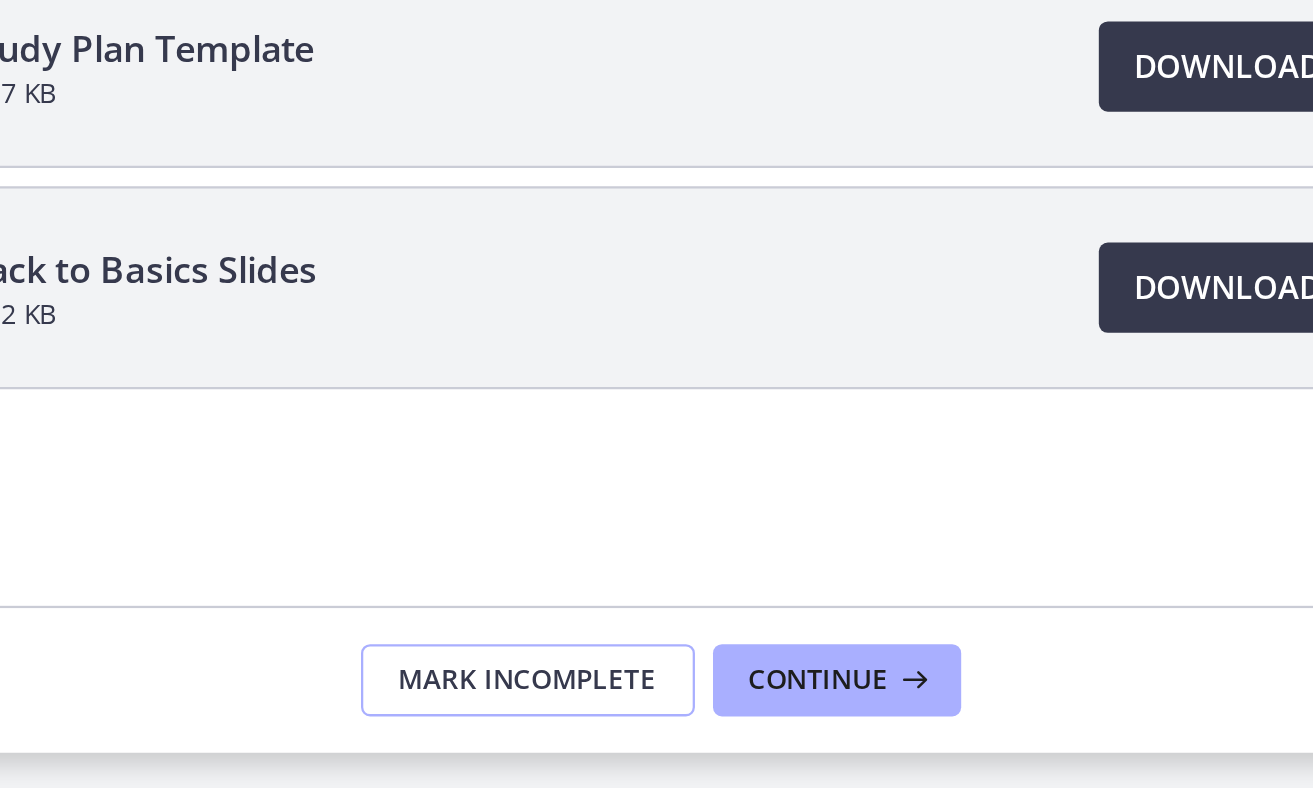 click on "Mark Incomplete" at bounding box center [790, 740] 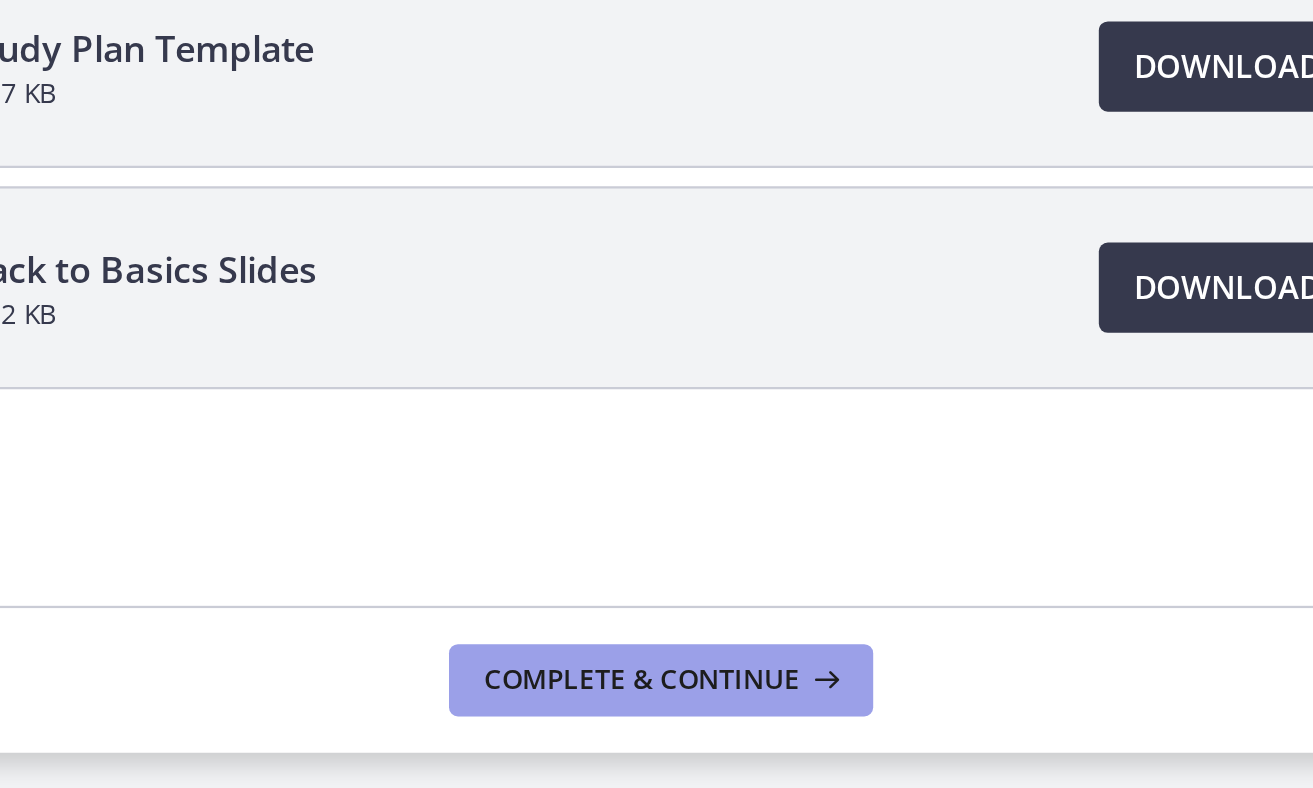 click on "Complete & continue" at bounding box center (841, 740) 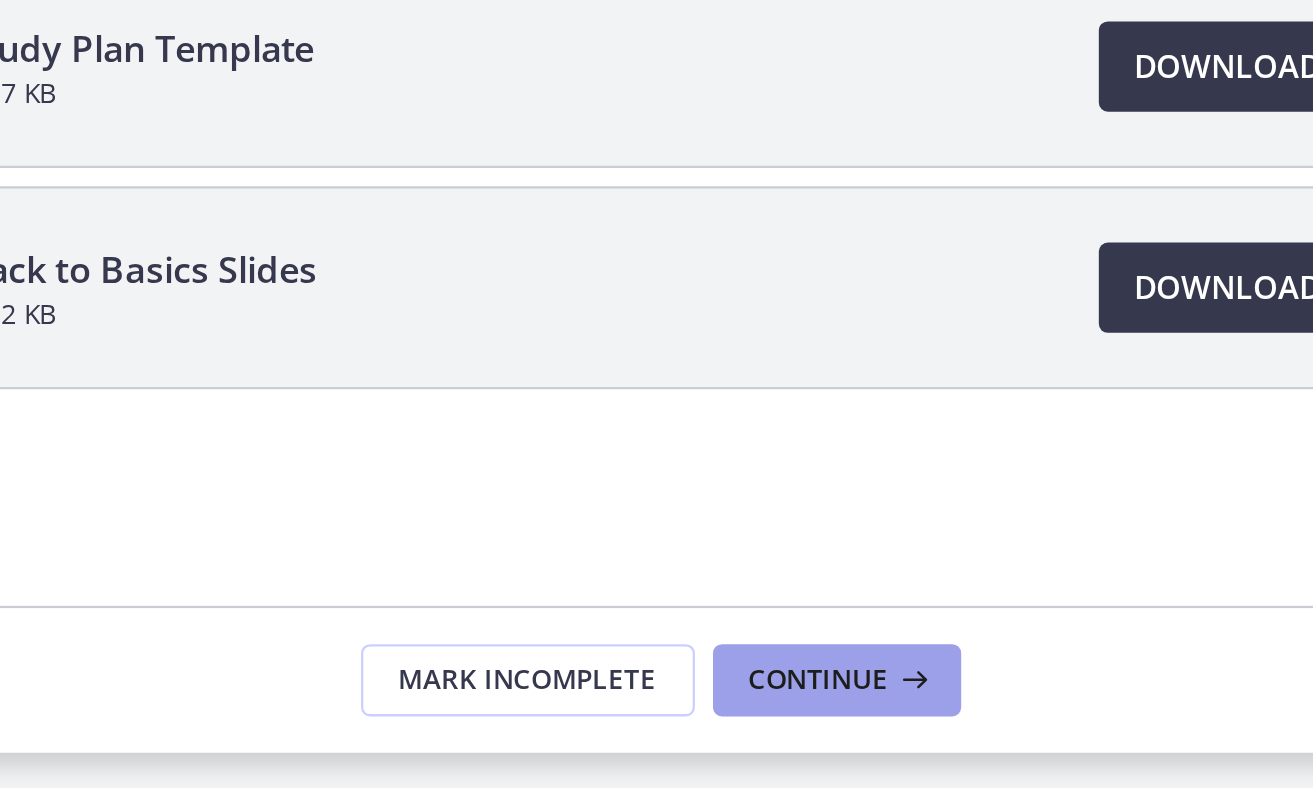 click at bounding box center [960, 740] 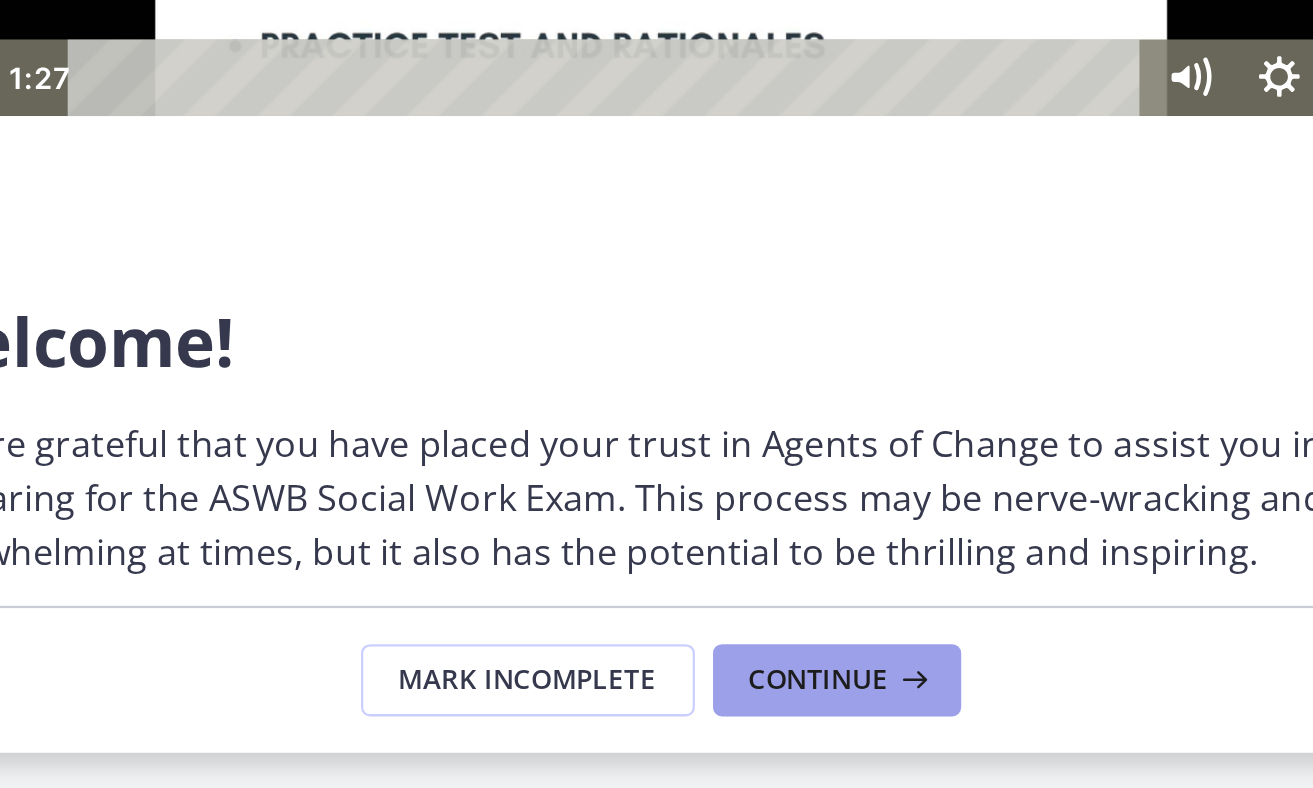 scroll, scrollTop: 0, scrollLeft: 0, axis: both 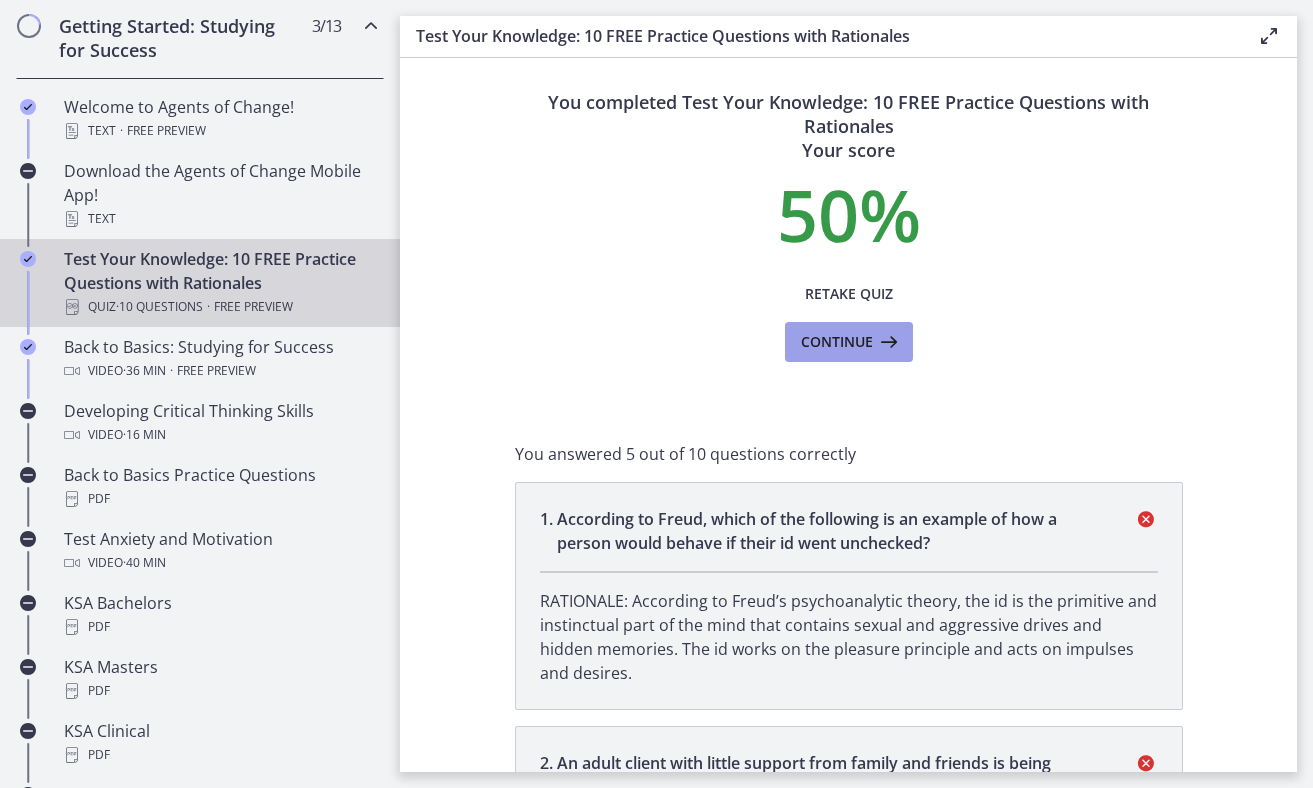 click on "Continue" at bounding box center (837, 342) 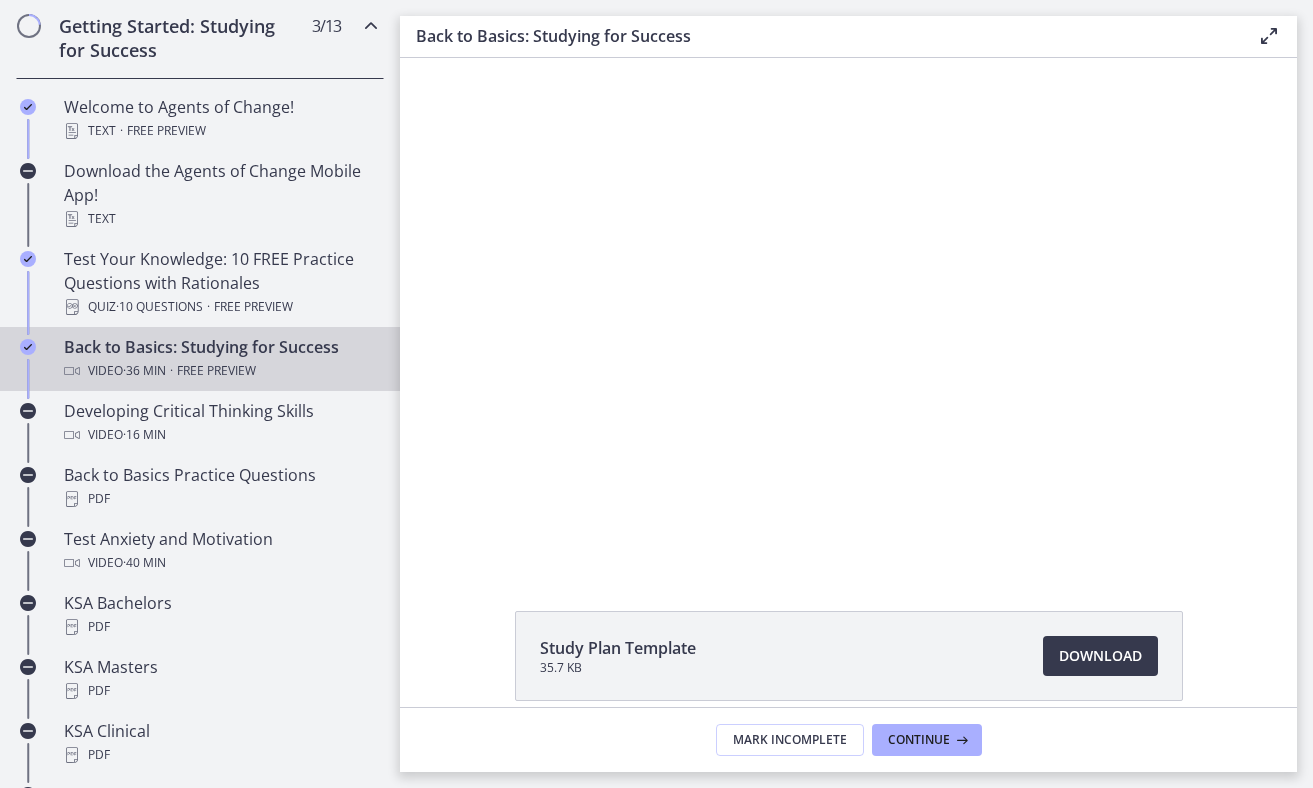 scroll, scrollTop: 0, scrollLeft: 0, axis: both 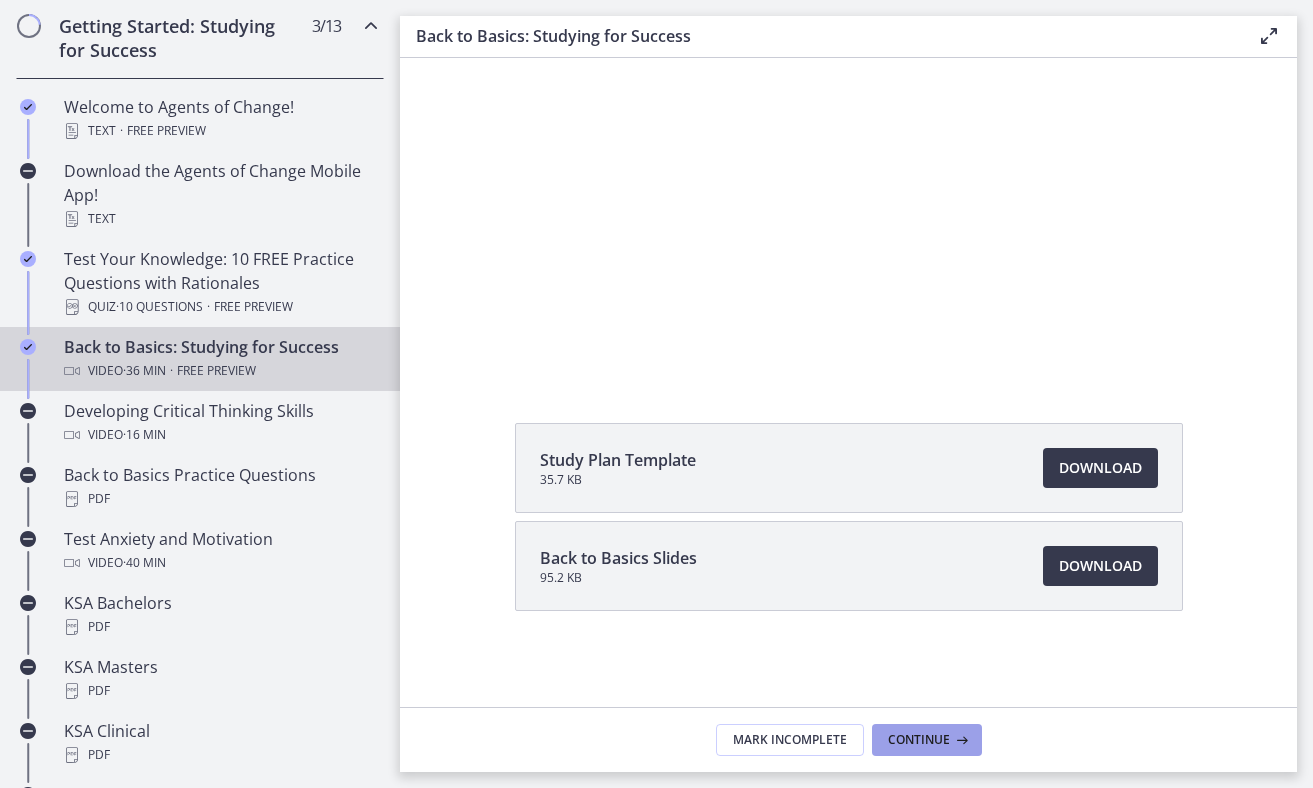 click on "Continue" at bounding box center (919, 740) 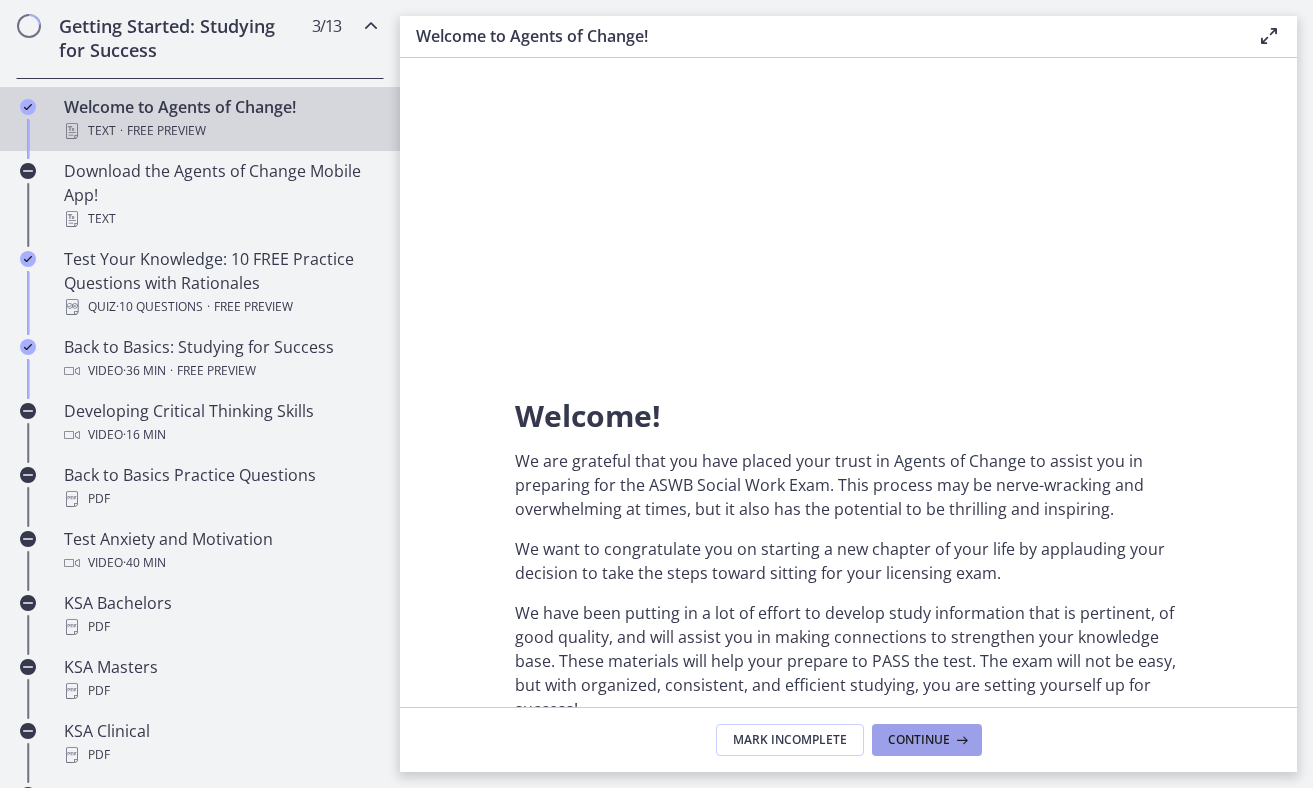 scroll, scrollTop: 0, scrollLeft: 0, axis: both 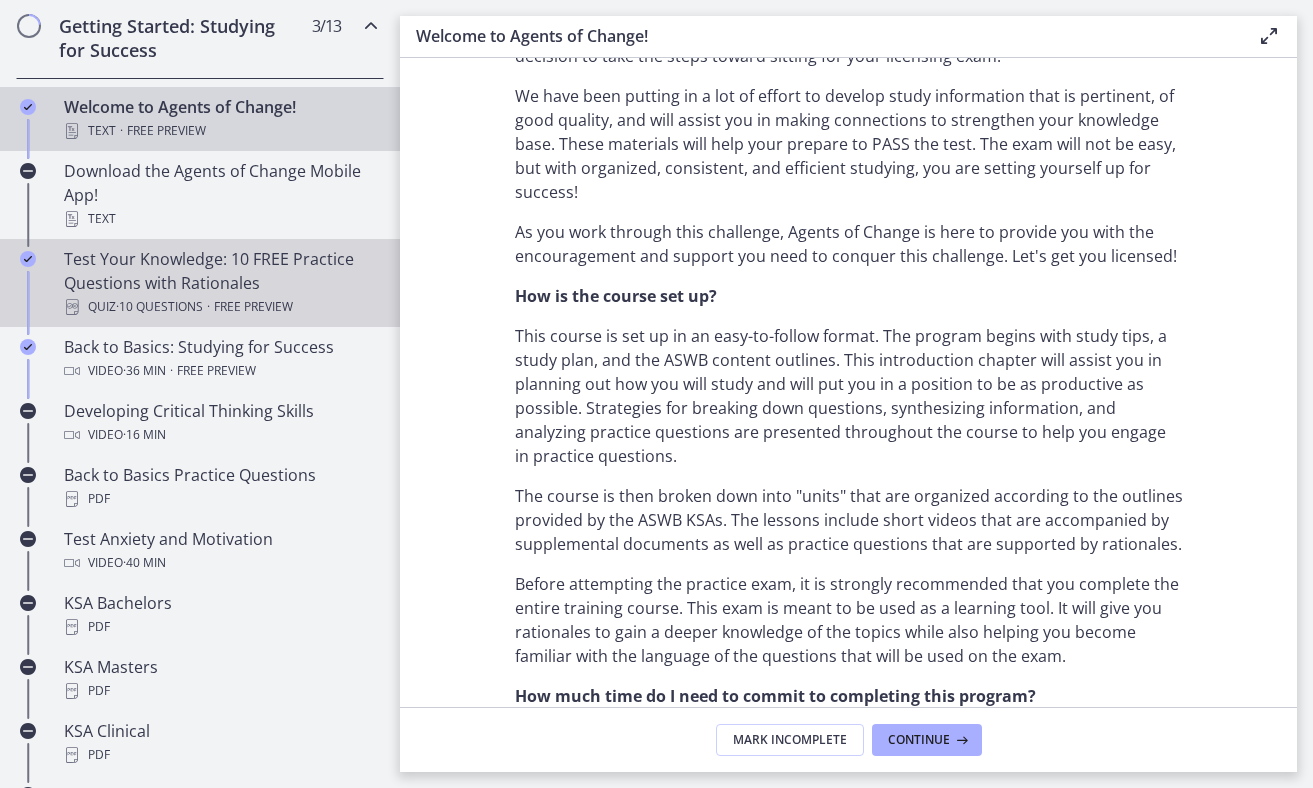 click on "Test Your Knowledge: 10 FREE Practice Questions with Rationales
Quiz
·  10 Questions
·
Free preview" at bounding box center [220, 283] 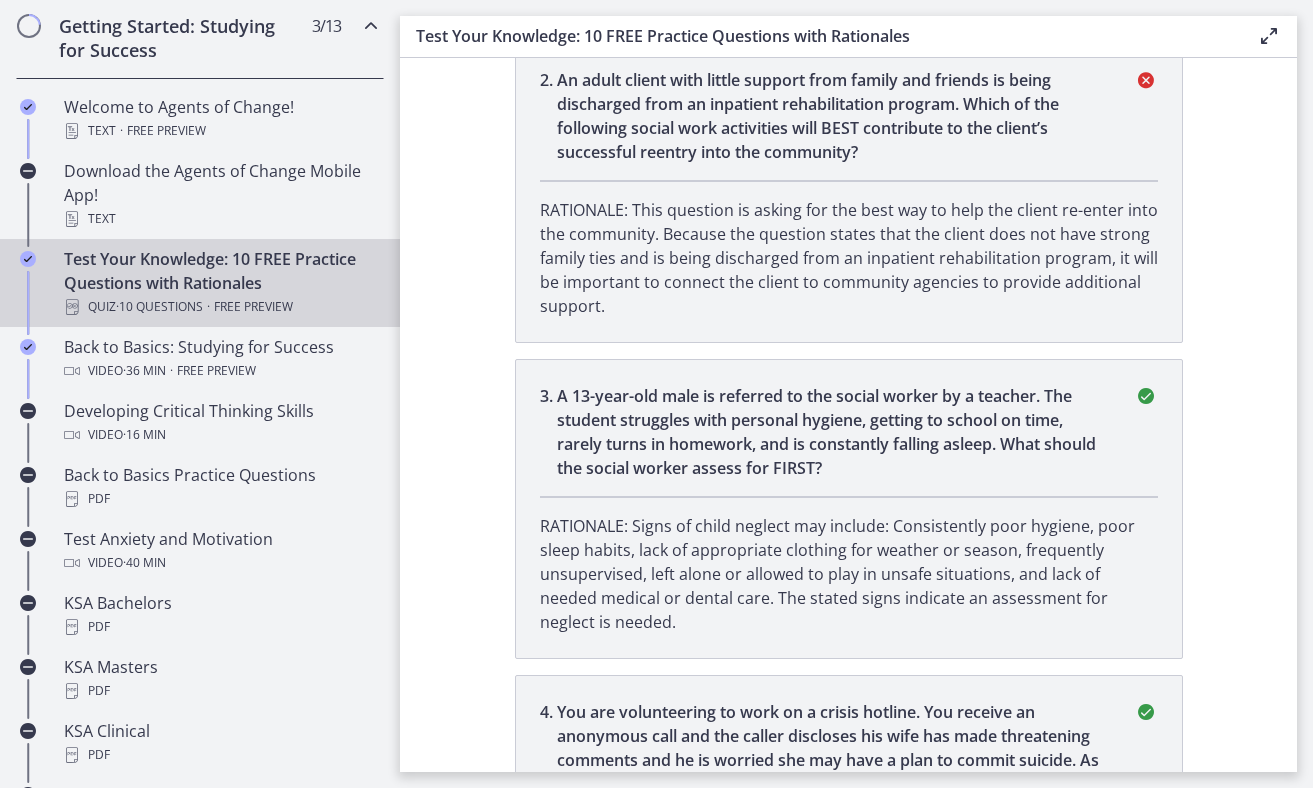 scroll, scrollTop: 0, scrollLeft: 0, axis: both 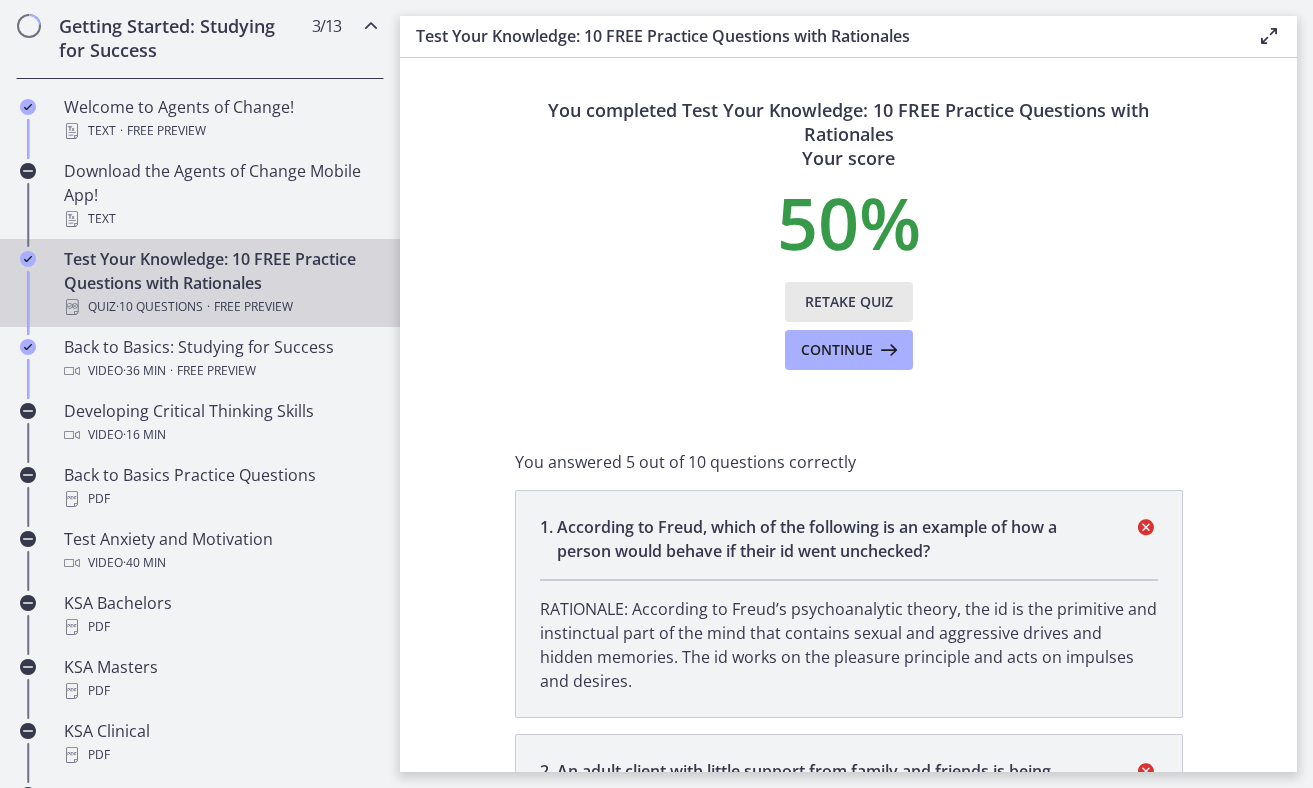 click on "Retake Quiz" at bounding box center (849, 302) 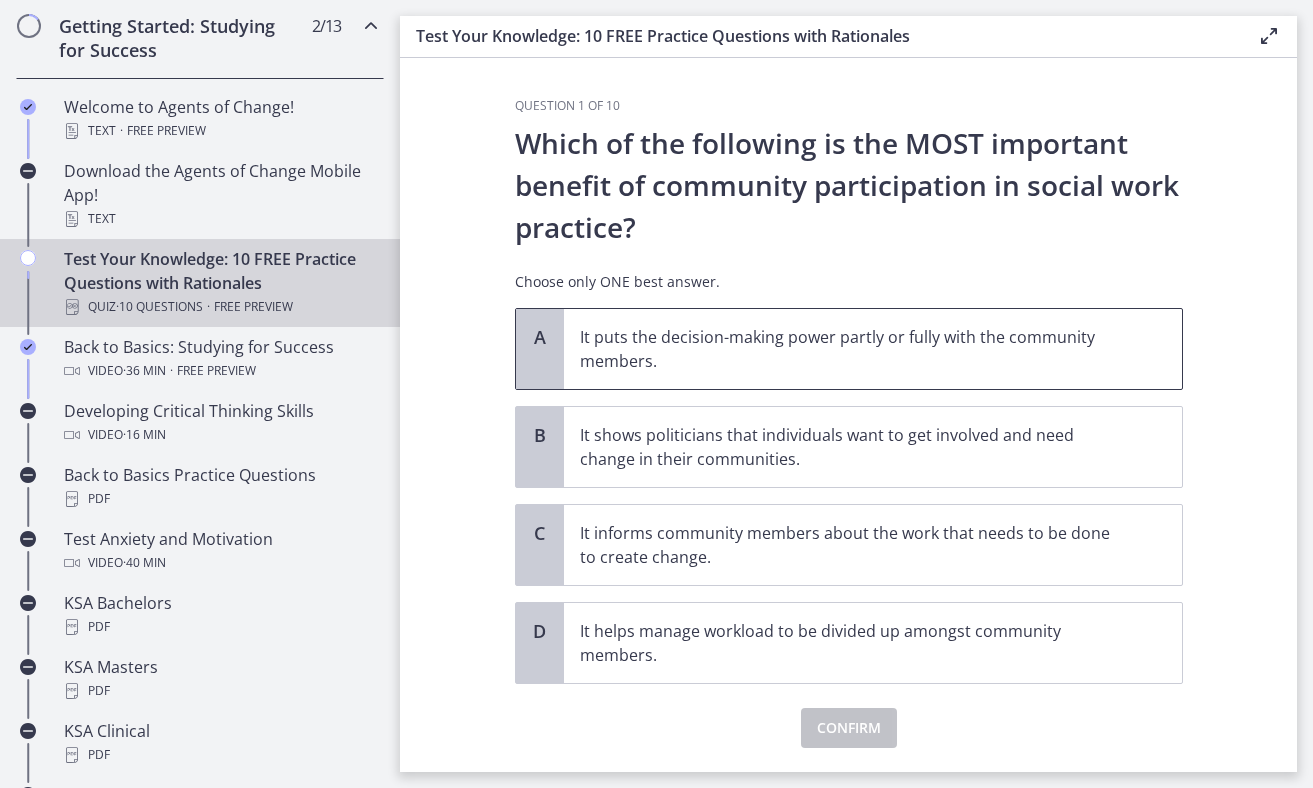 click on "It puts the decision-making power partly or fully with the community members." at bounding box center [853, 349] 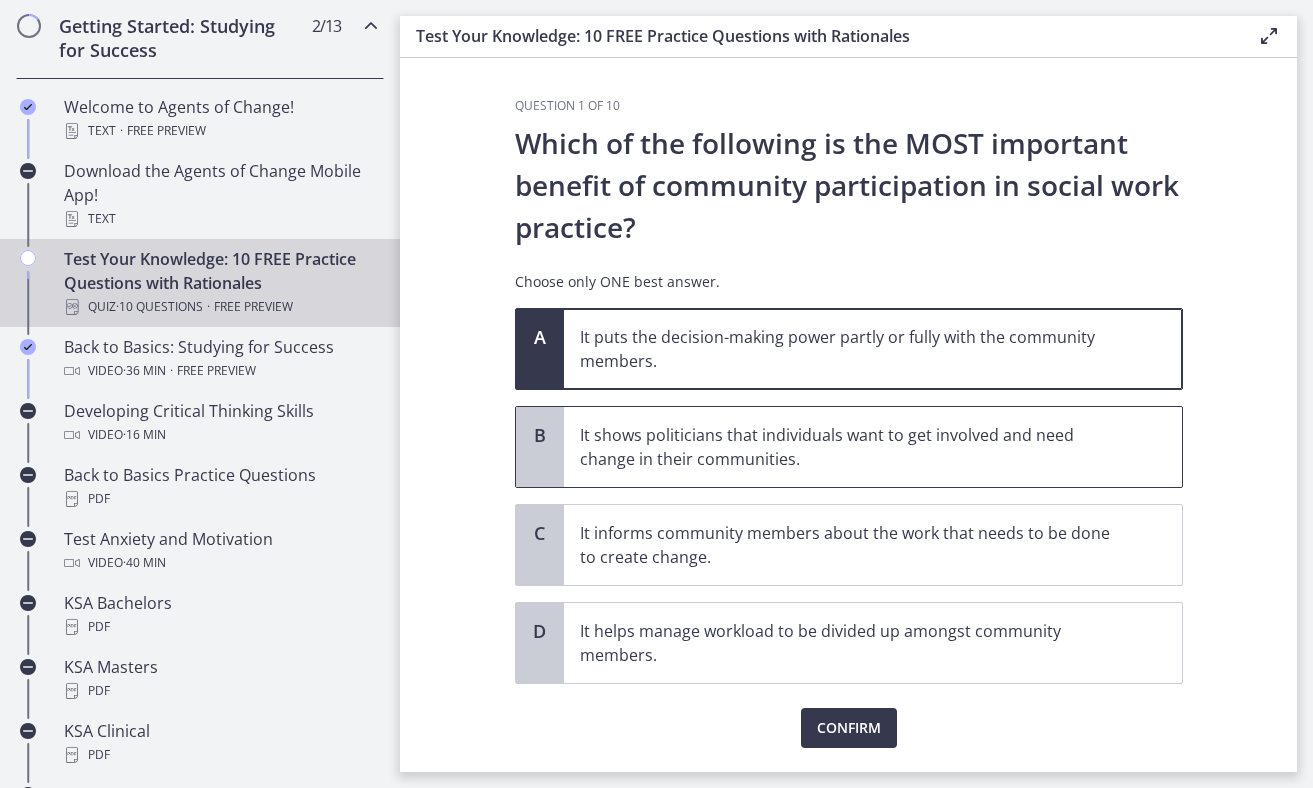 click on "It shows politicians that individuals want to get involved and need change in their communities." at bounding box center [873, 447] 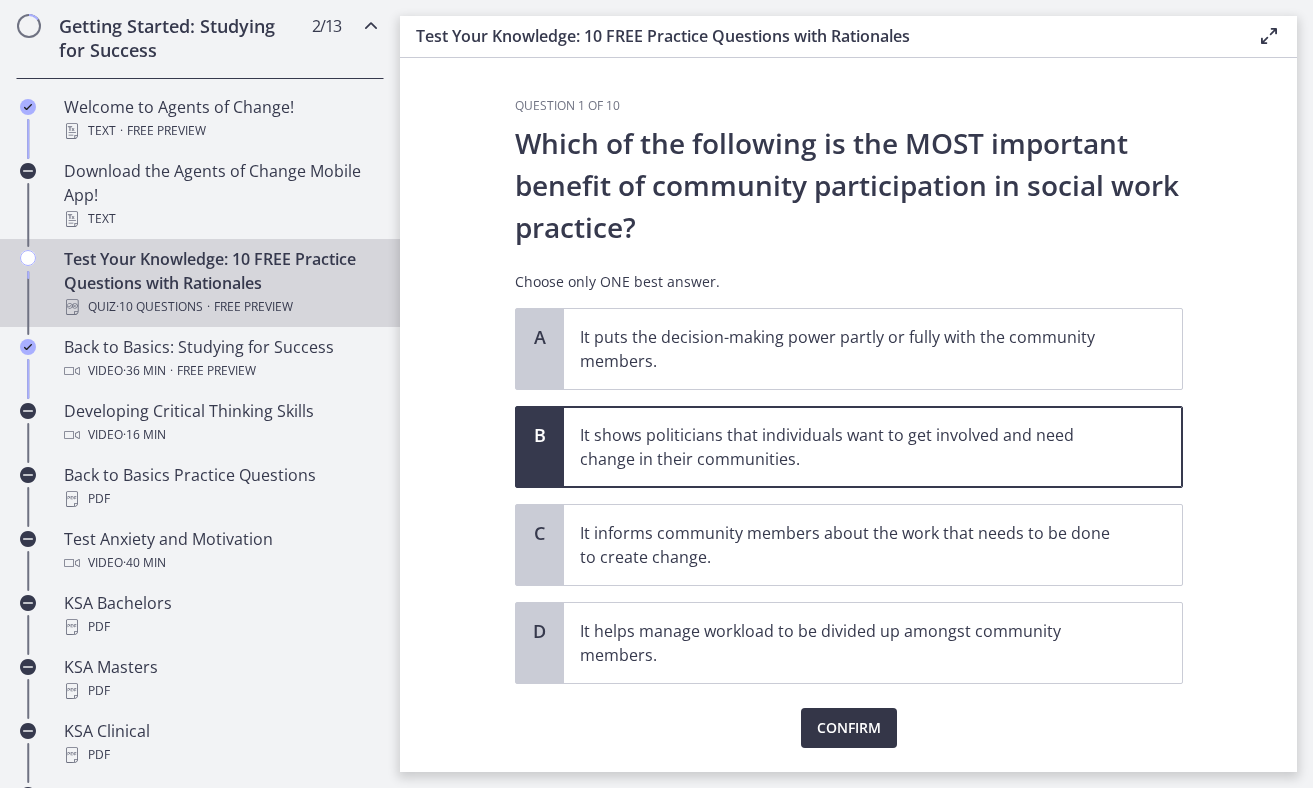 click on "Confirm" at bounding box center (849, 728) 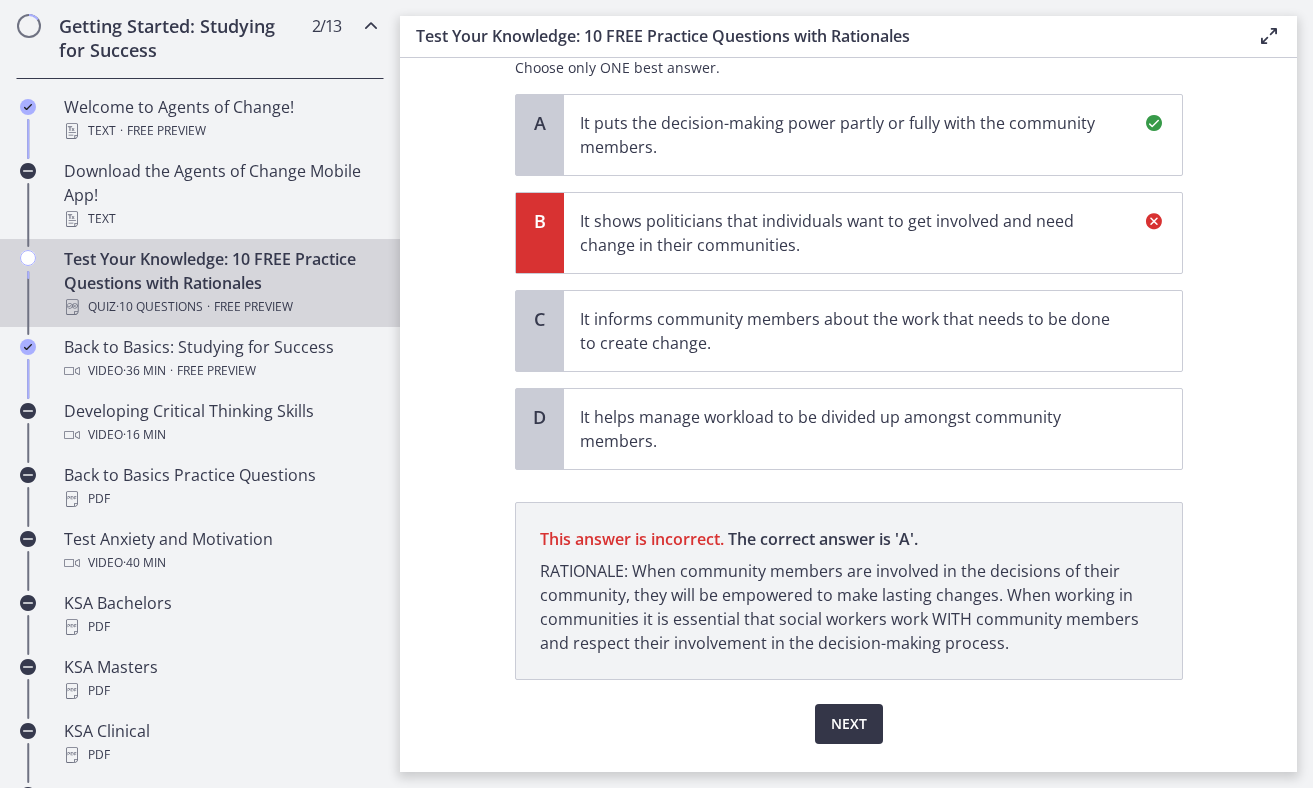 scroll, scrollTop: 266, scrollLeft: 0, axis: vertical 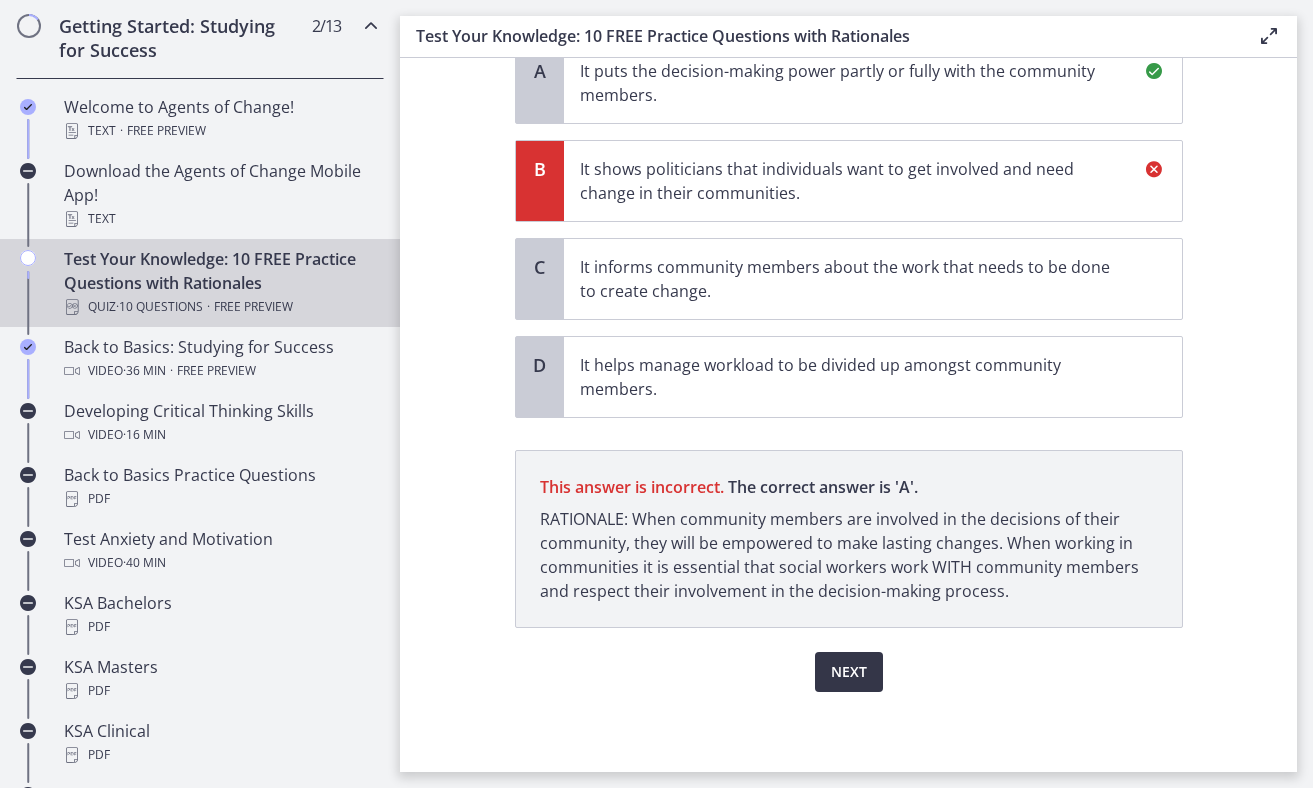 click on "Next" at bounding box center (849, 672) 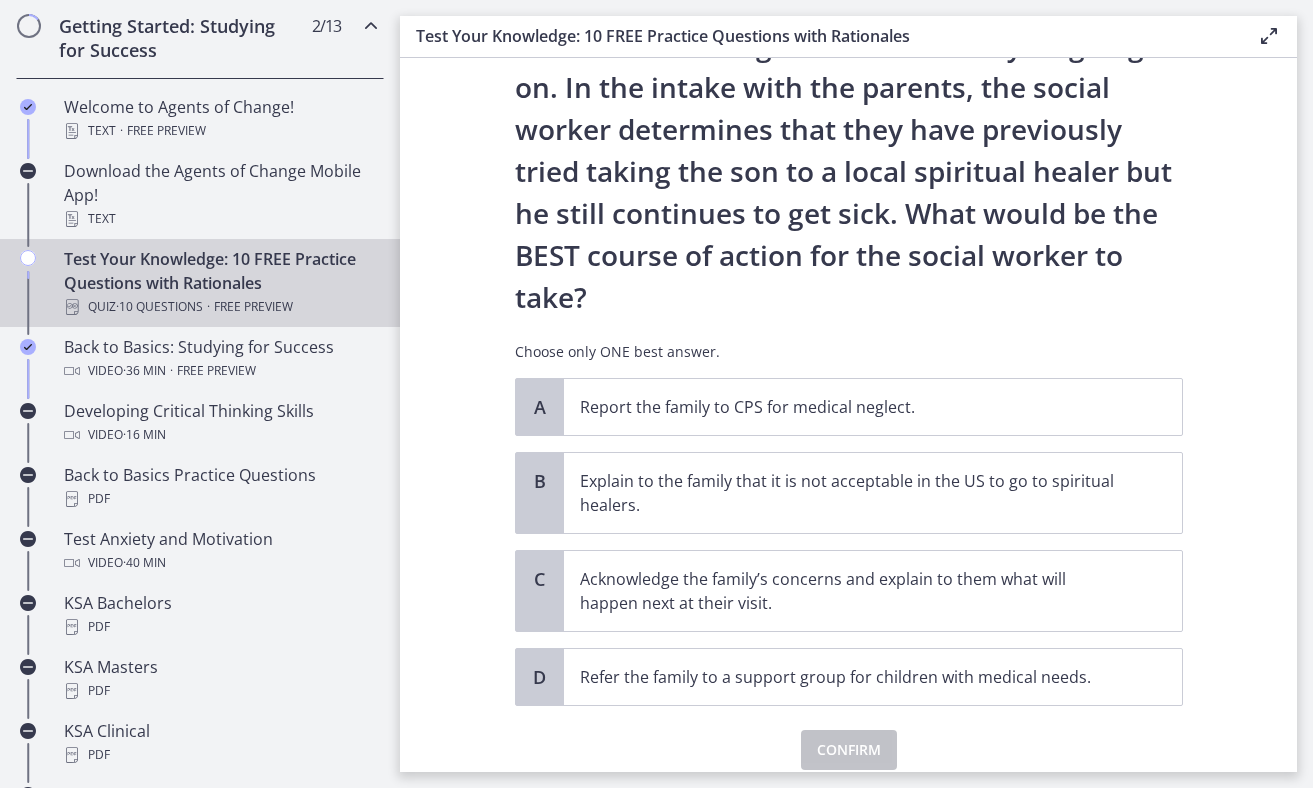 scroll, scrollTop: 0, scrollLeft: 0, axis: both 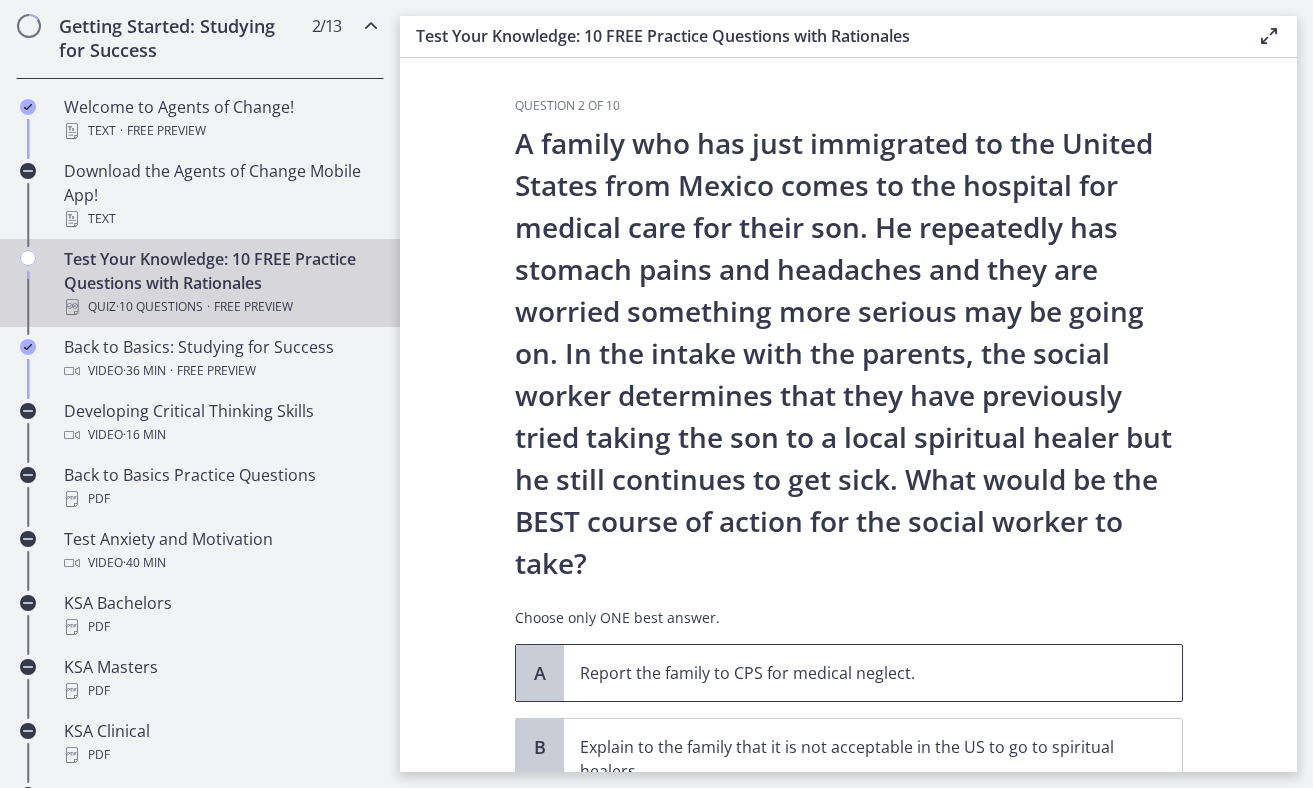 click on "Report the family to CPS for medical neglect." at bounding box center [853, 673] 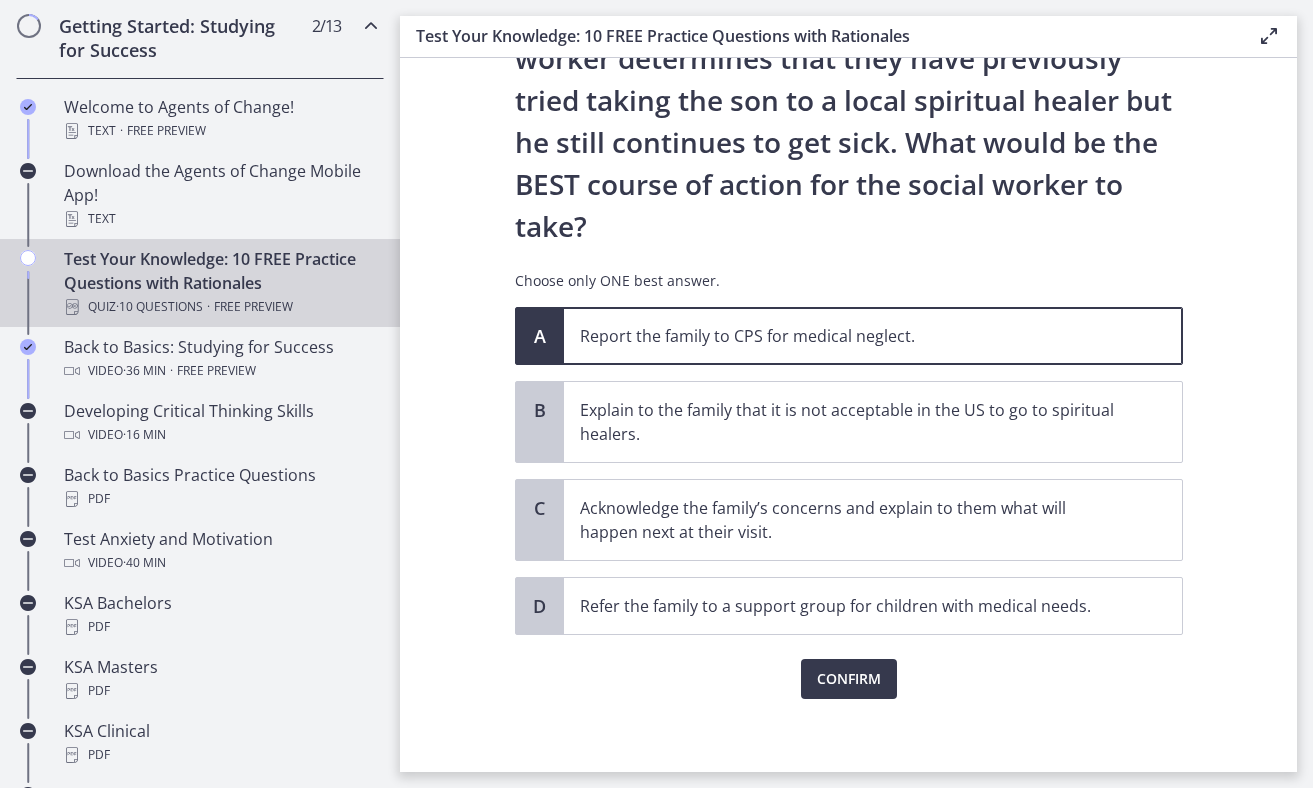 scroll, scrollTop: 344, scrollLeft: 0, axis: vertical 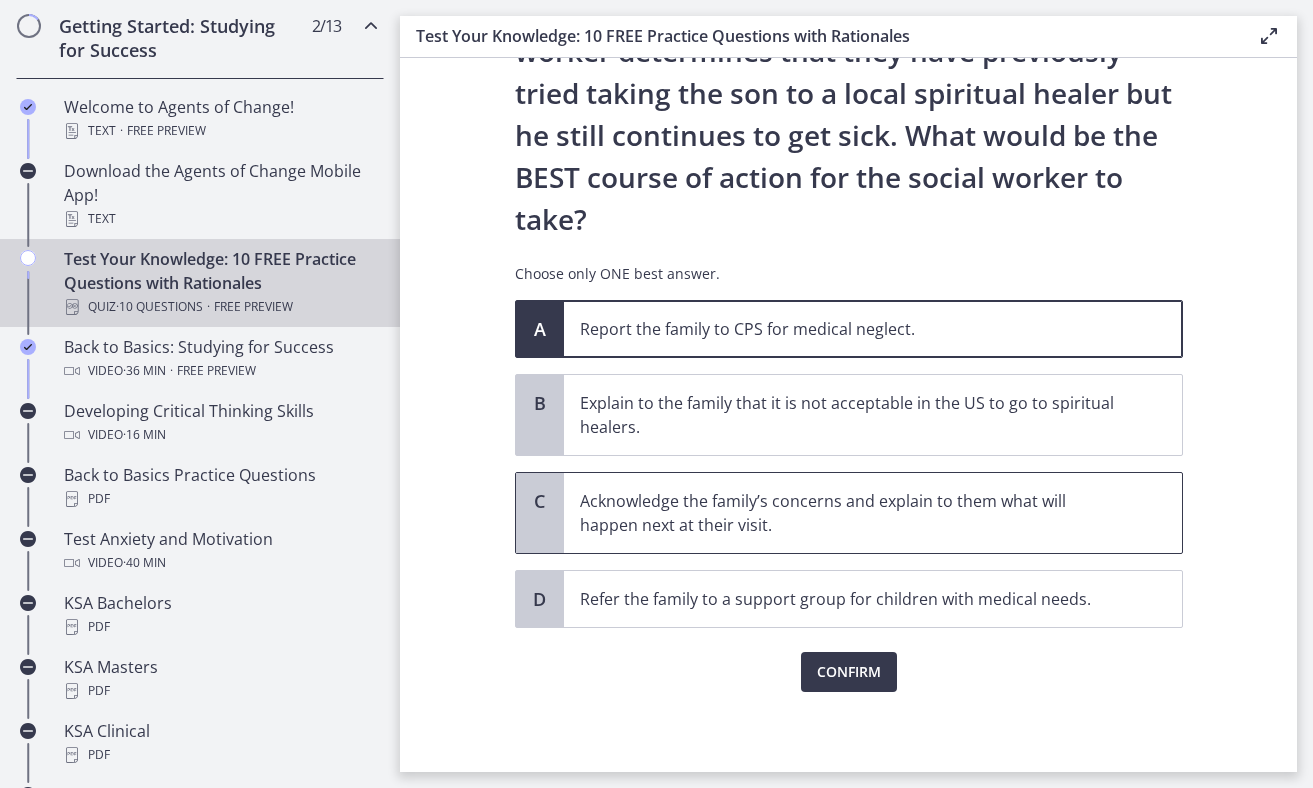 click on "Acknowledge the family’s concerns and explain to them what will happen next at their visit." at bounding box center (873, 513) 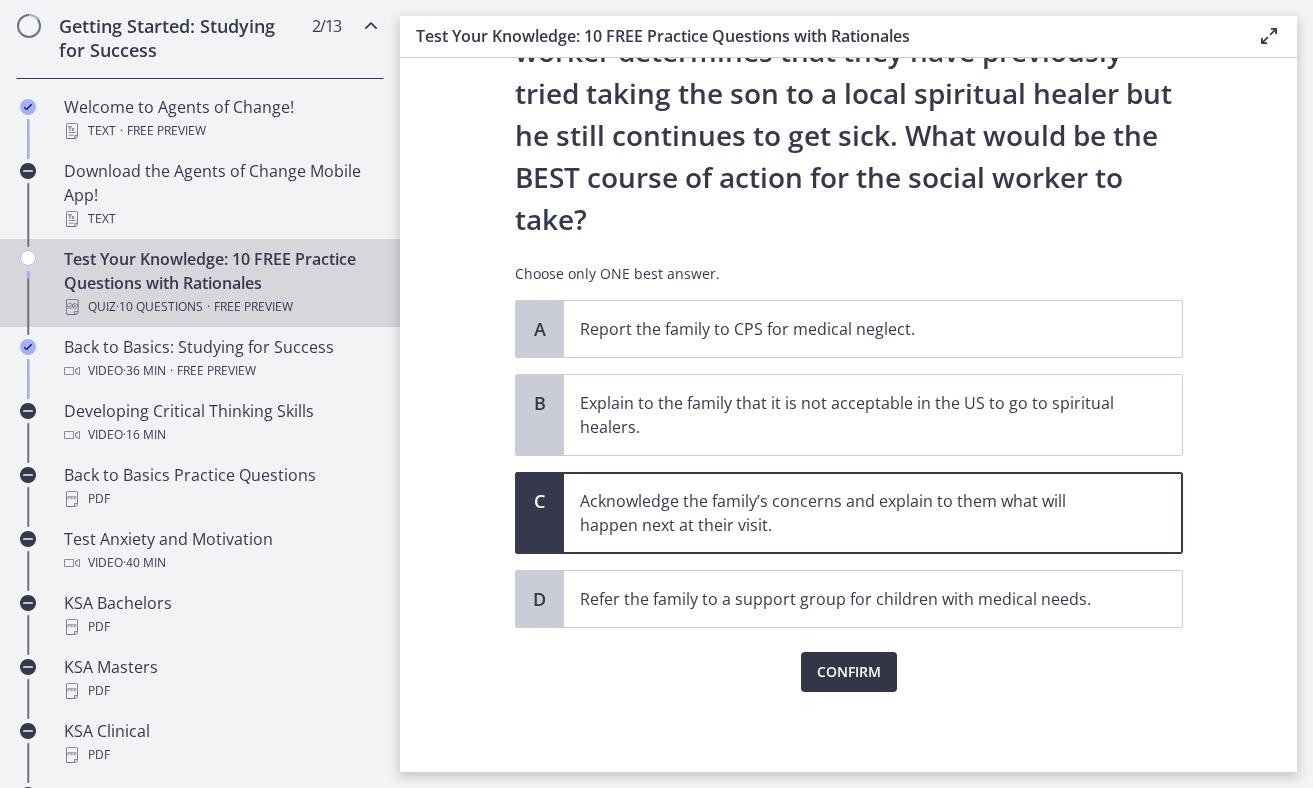 click on "Confirm" at bounding box center [849, 672] 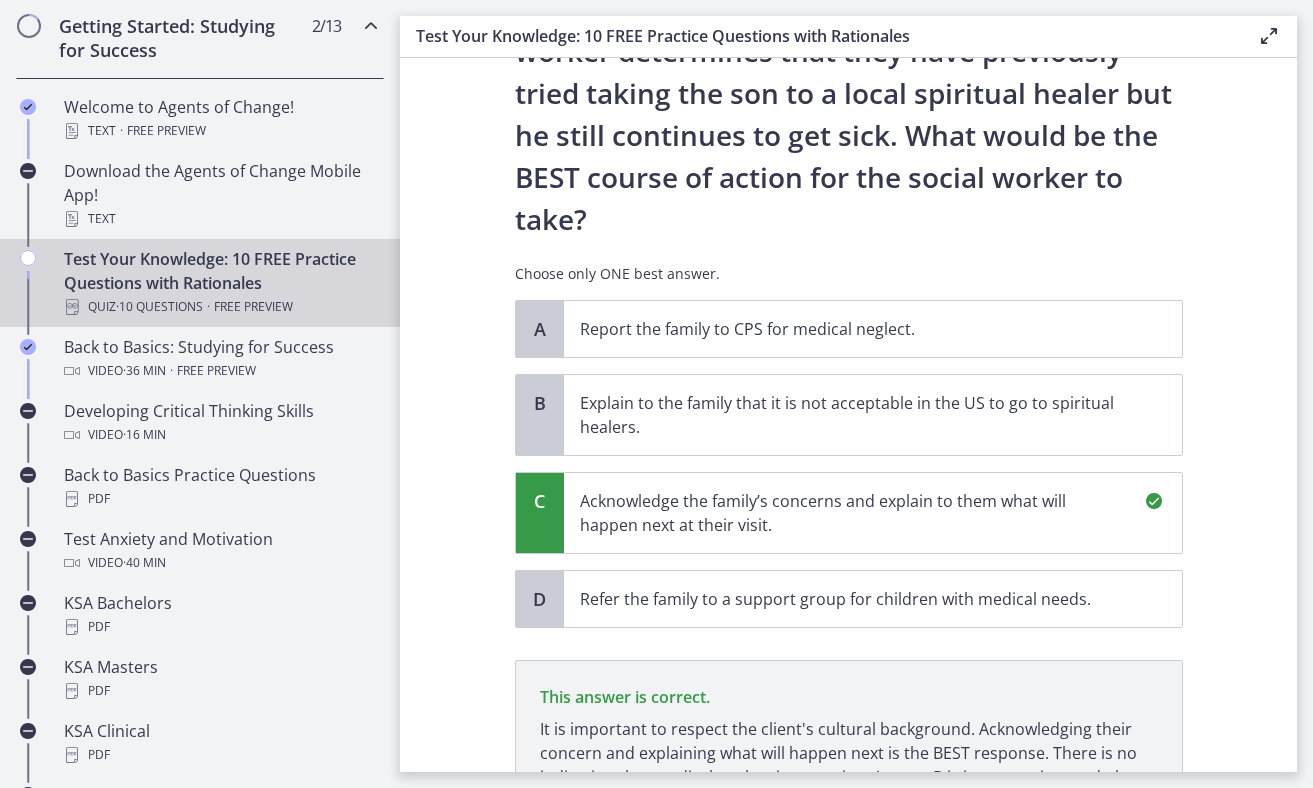 scroll, scrollTop: 578, scrollLeft: 0, axis: vertical 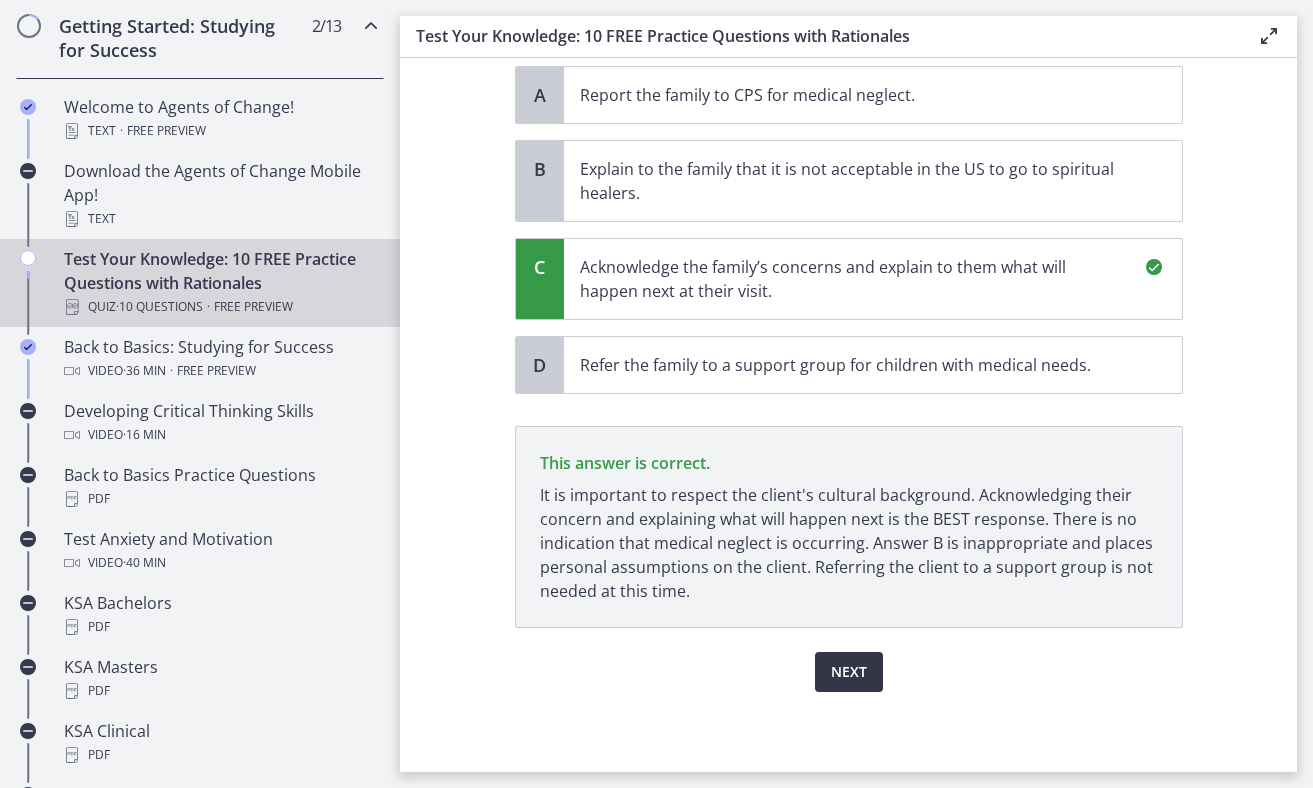 click on "Next" at bounding box center [849, 672] 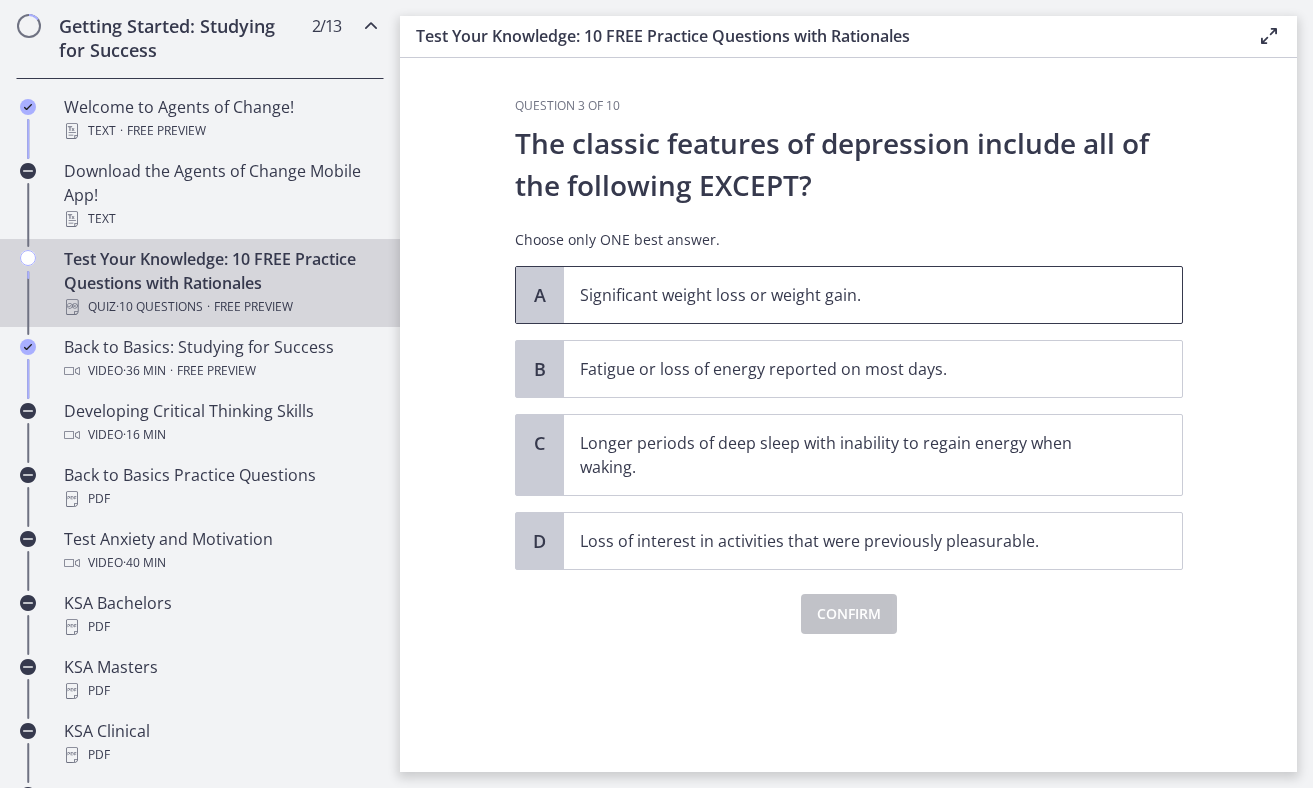 click on "Significant weight loss or weight gain." at bounding box center [853, 295] 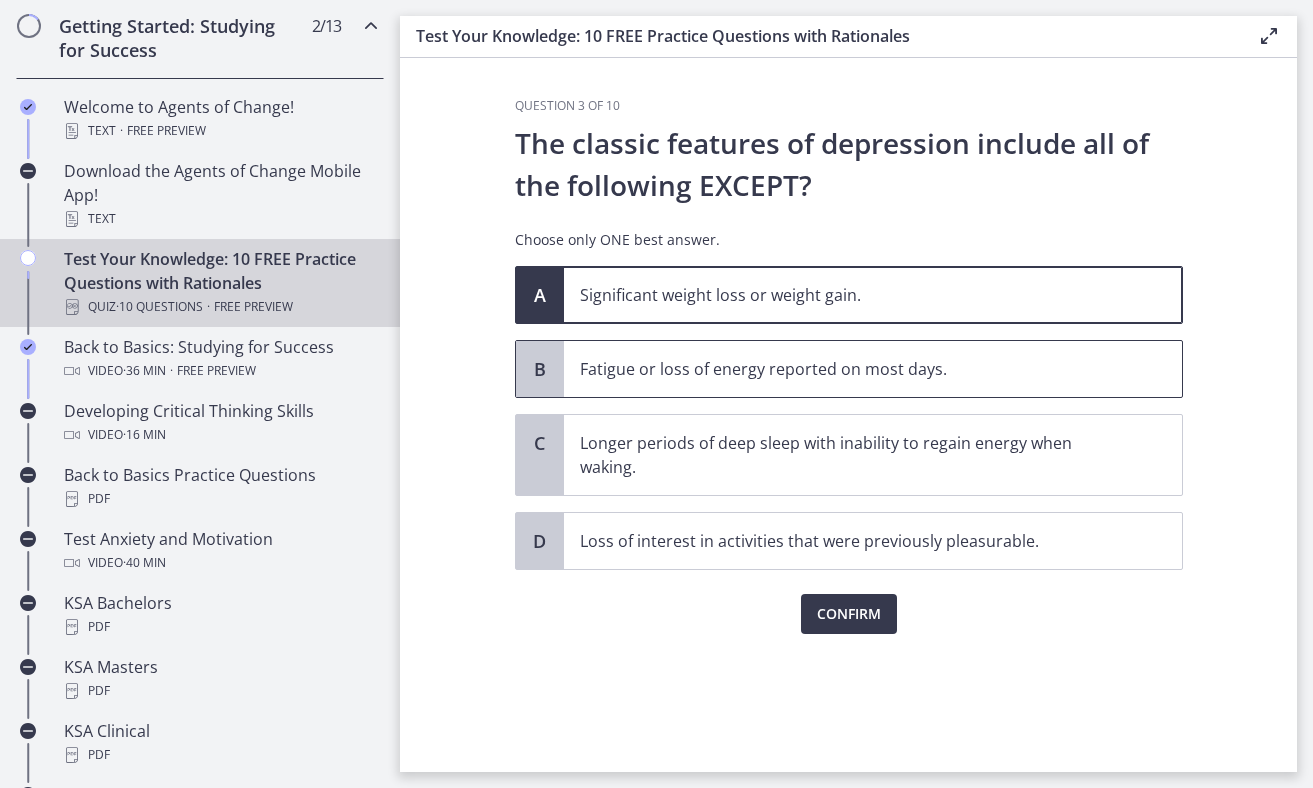click on "Fatigue or loss of energy reported on most days." at bounding box center (853, 369) 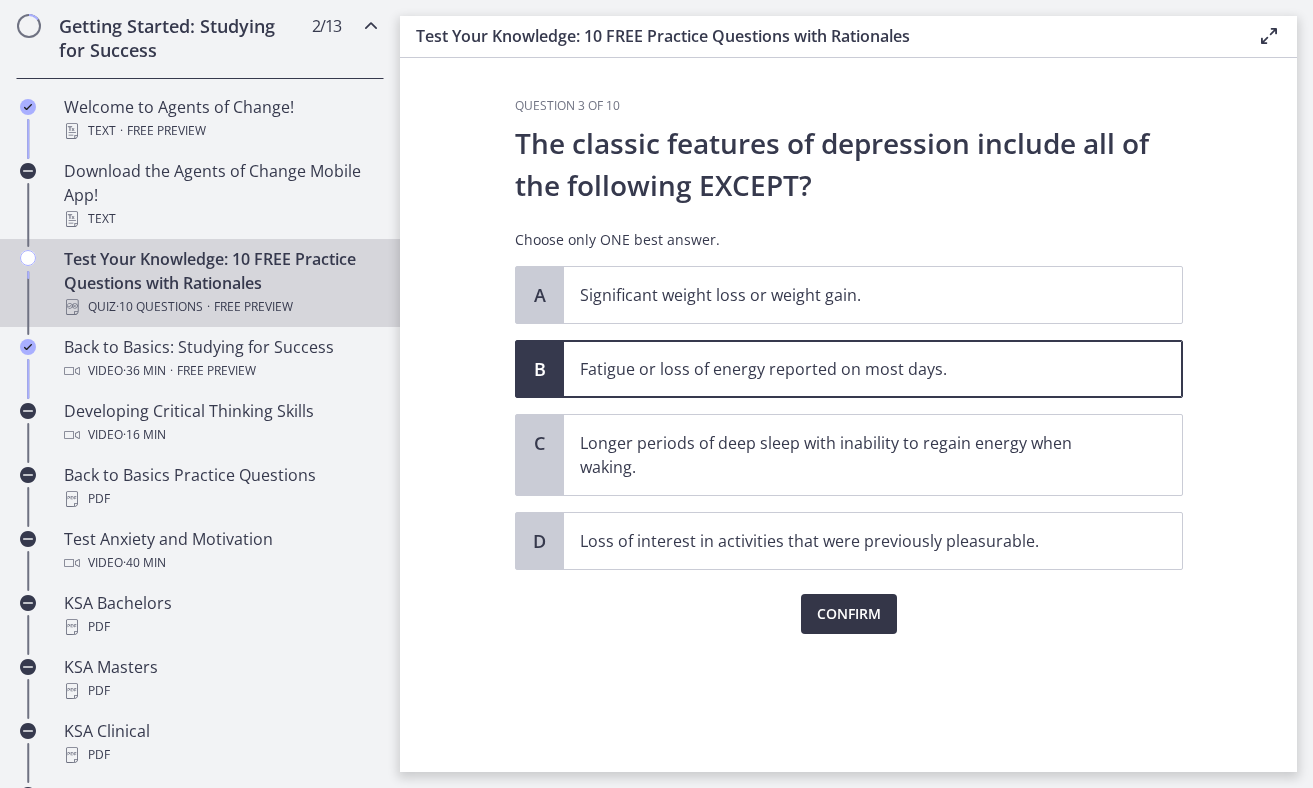 click on "Confirm" at bounding box center (849, 614) 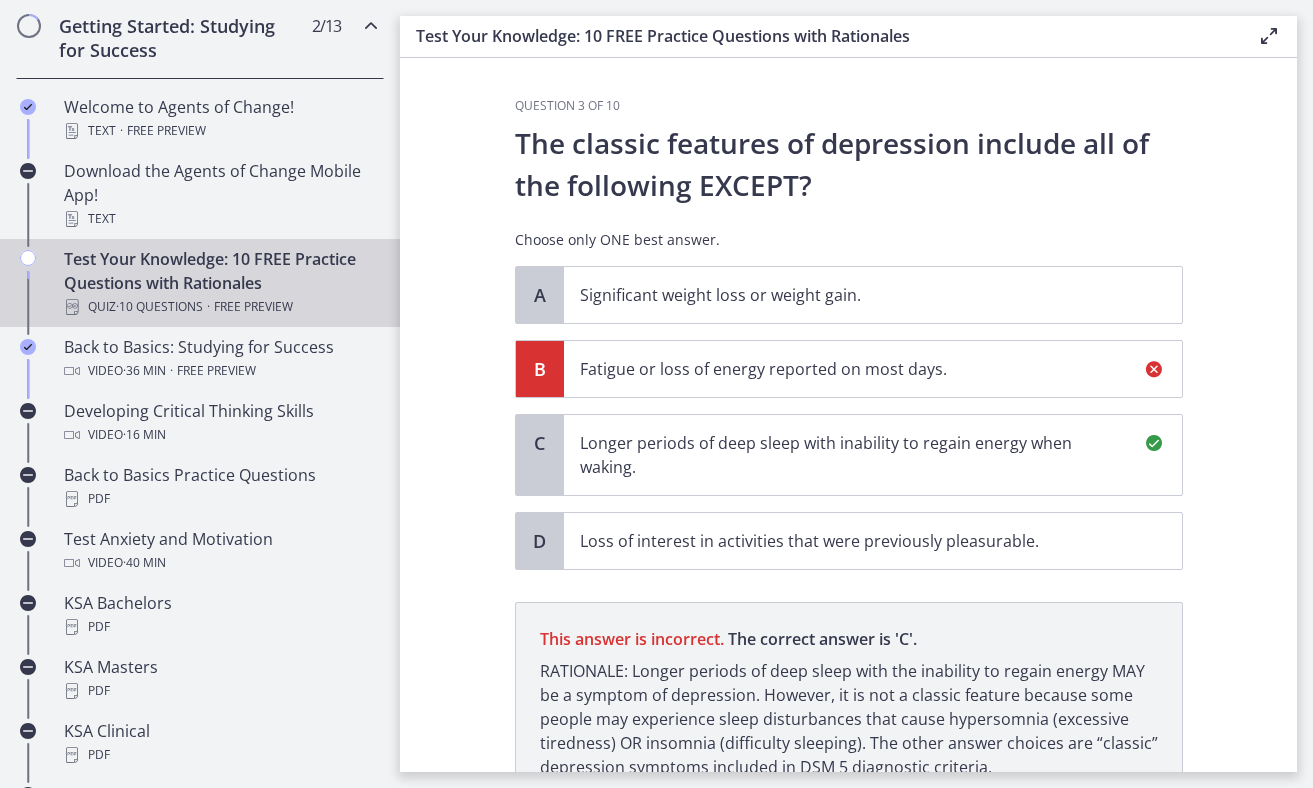 scroll, scrollTop: 176, scrollLeft: 0, axis: vertical 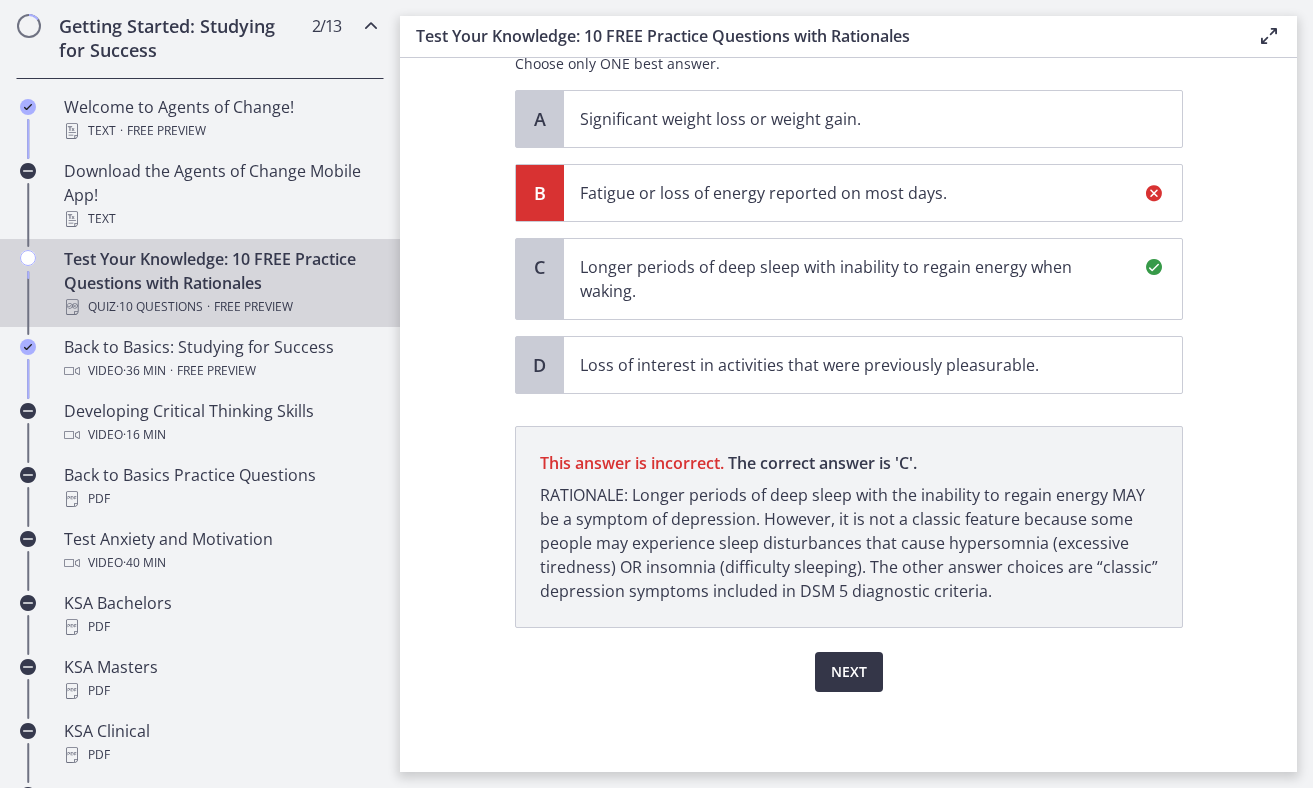 click on "Next" at bounding box center (849, 672) 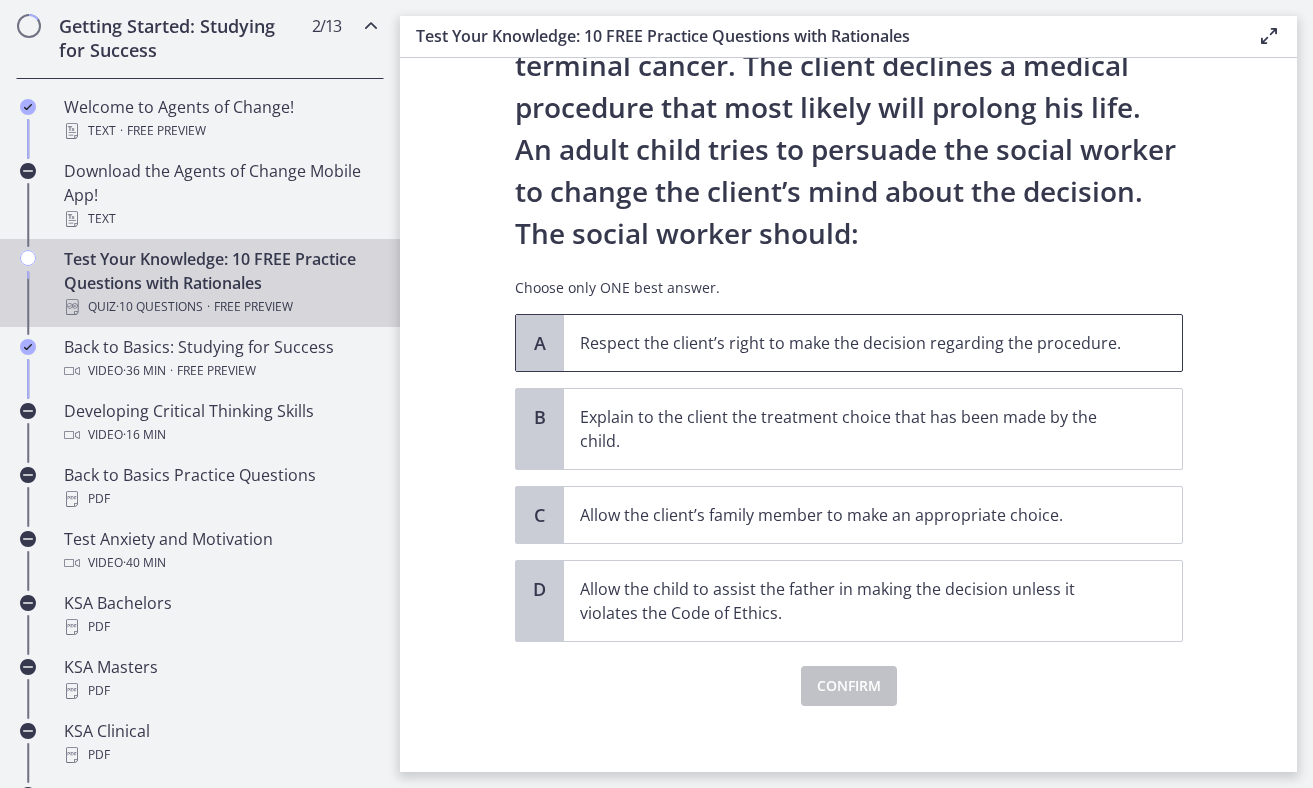 scroll, scrollTop: 176, scrollLeft: 0, axis: vertical 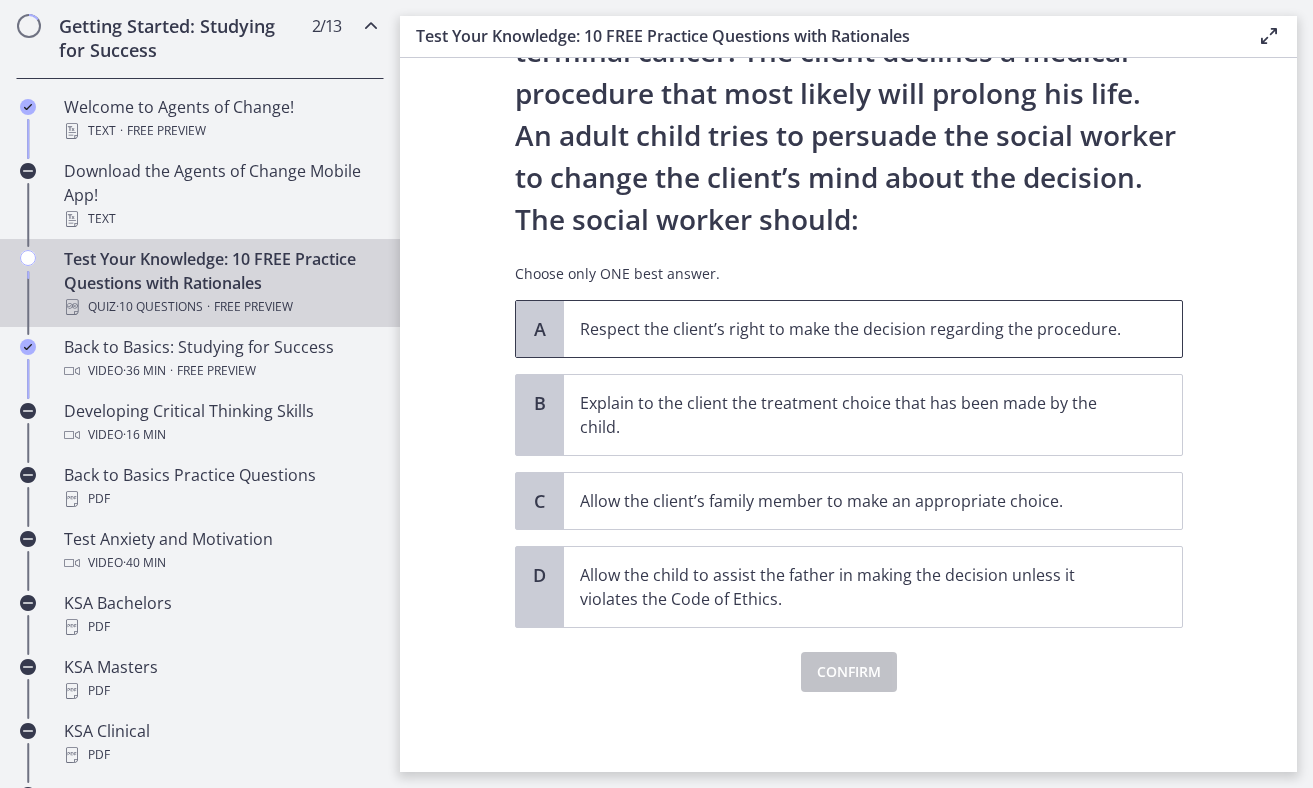 click on "Respect the client’s right to make the decision regarding the procedure." at bounding box center (853, 329) 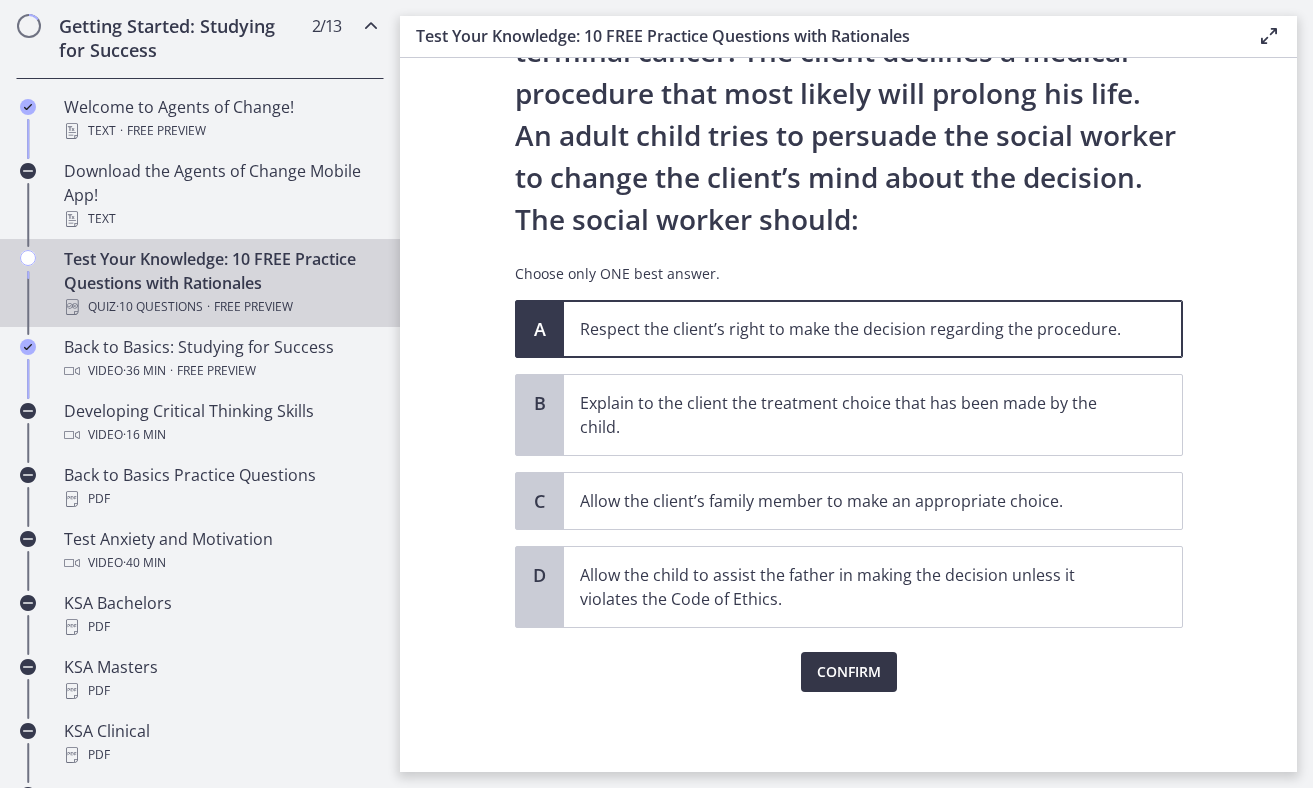 click on "Confirm" at bounding box center [849, 672] 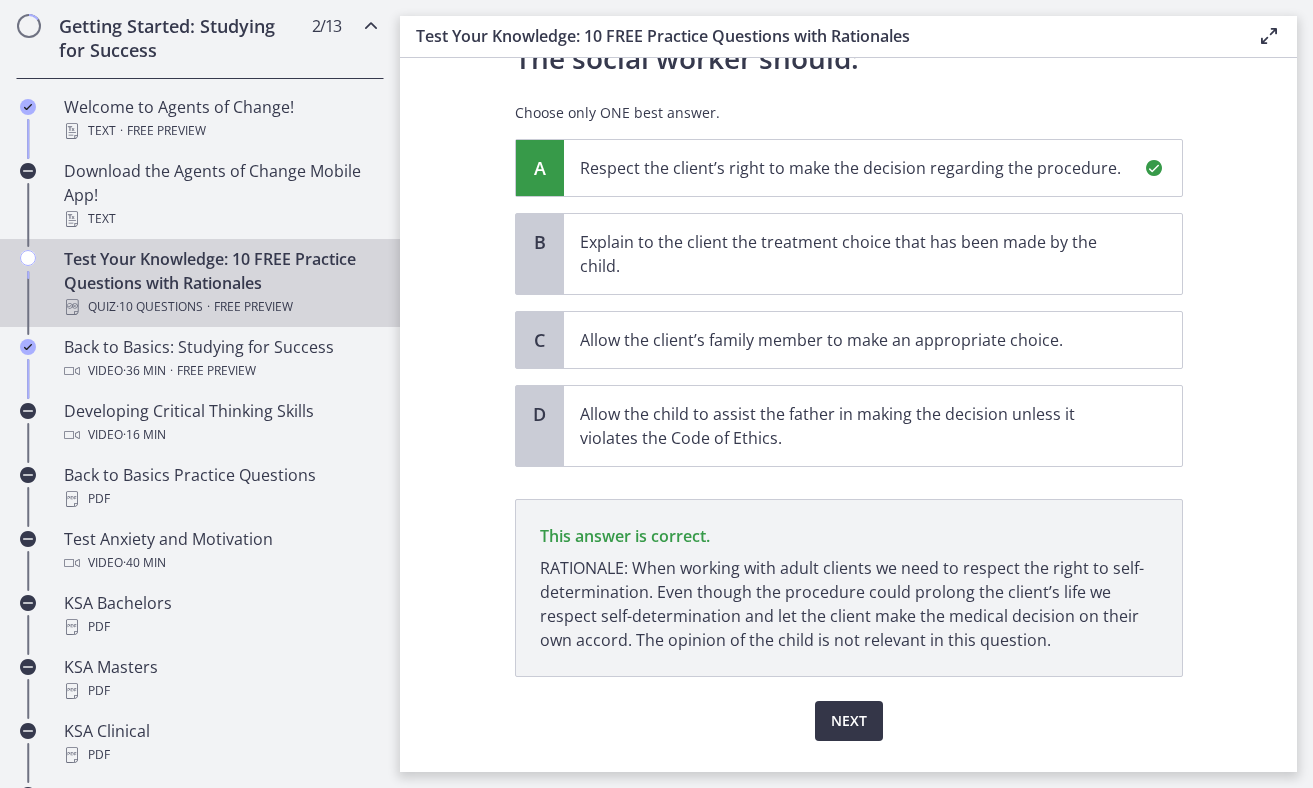 scroll, scrollTop: 386, scrollLeft: 0, axis: vertical 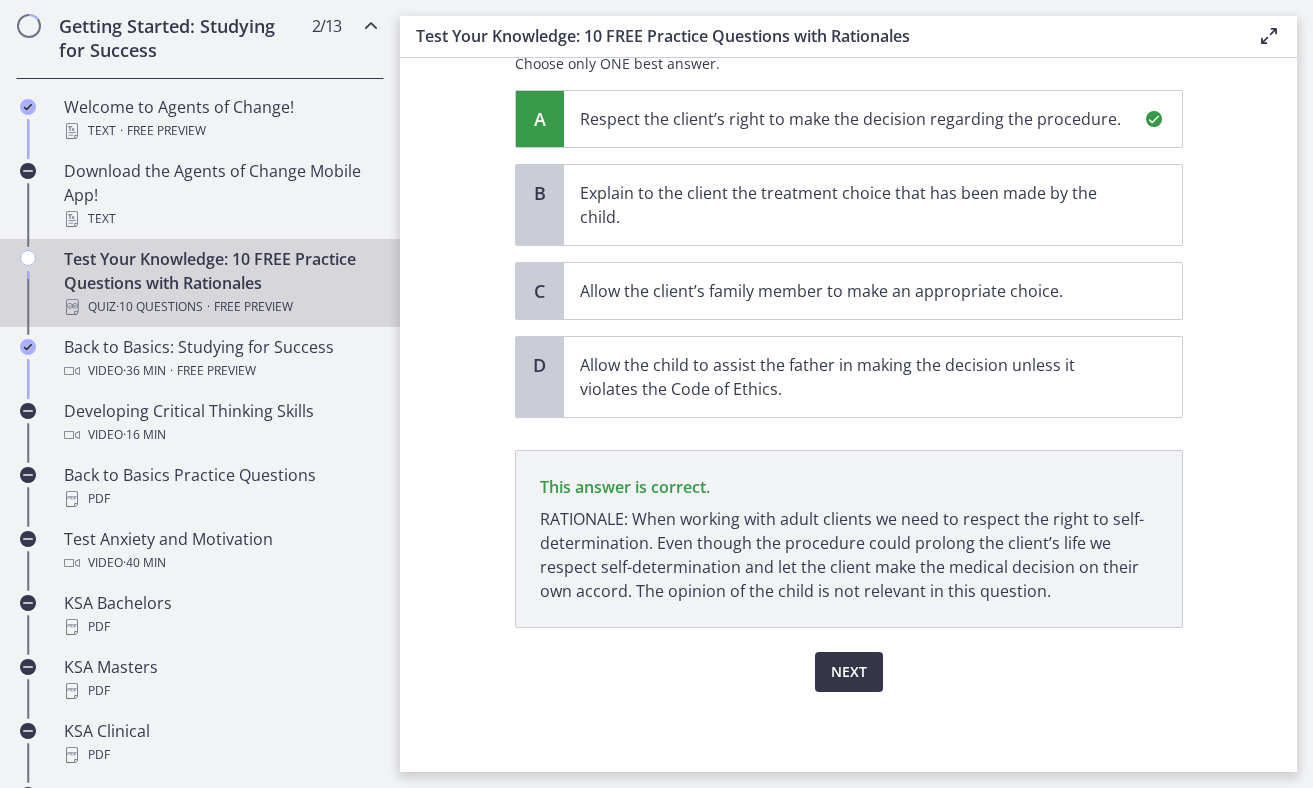 click on "Next" at bounding box center [849, 672] 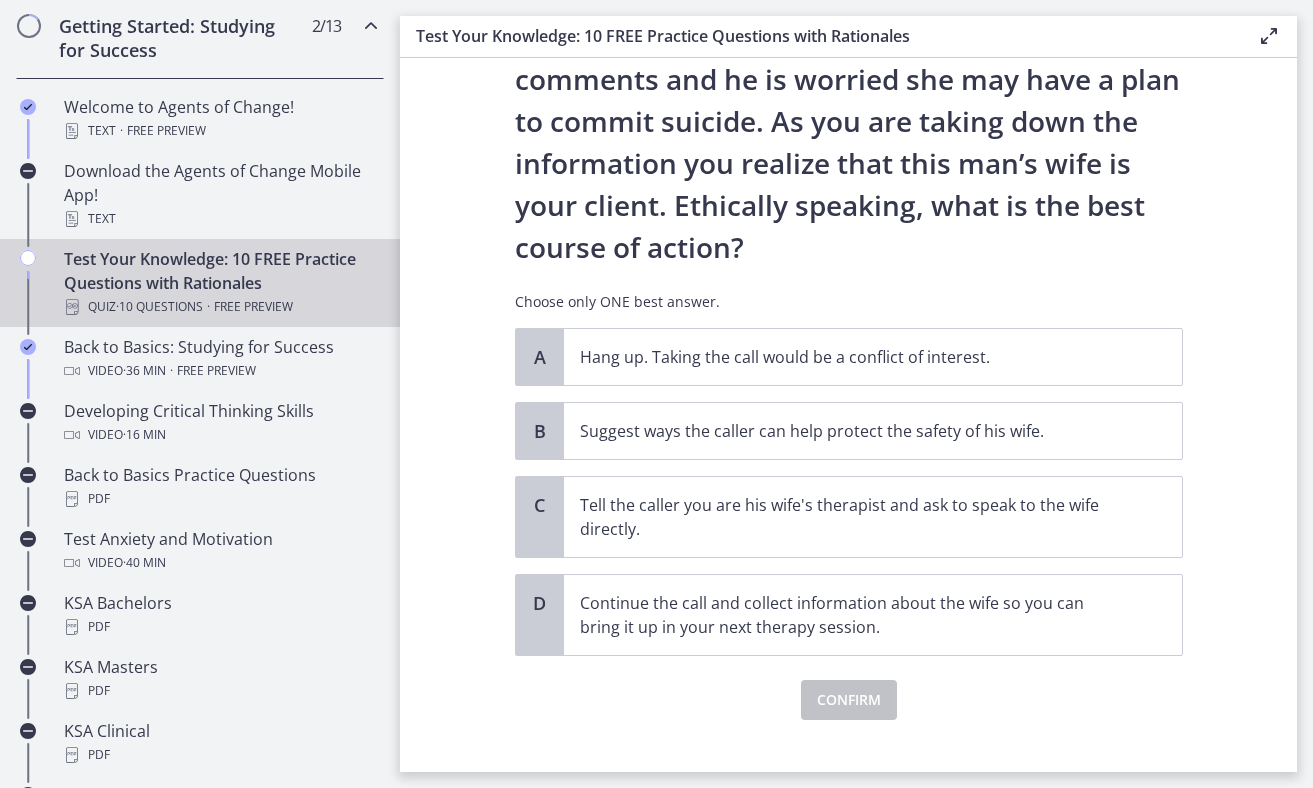 scroll, scrollTop: 214, scrollLeft: 0, axis: vertical 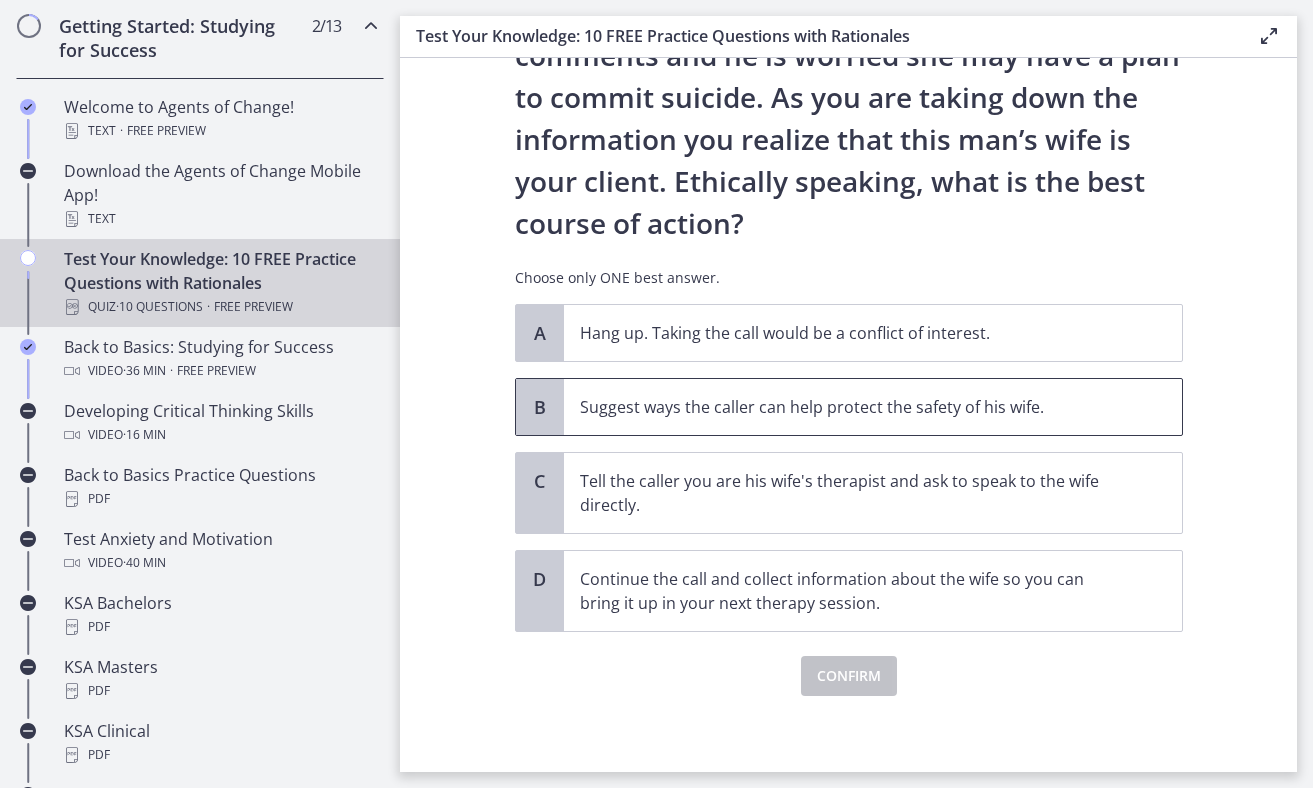 click on "Suggest ways the caller can help protect the safety of his wife." at bounding box center (873, 407) 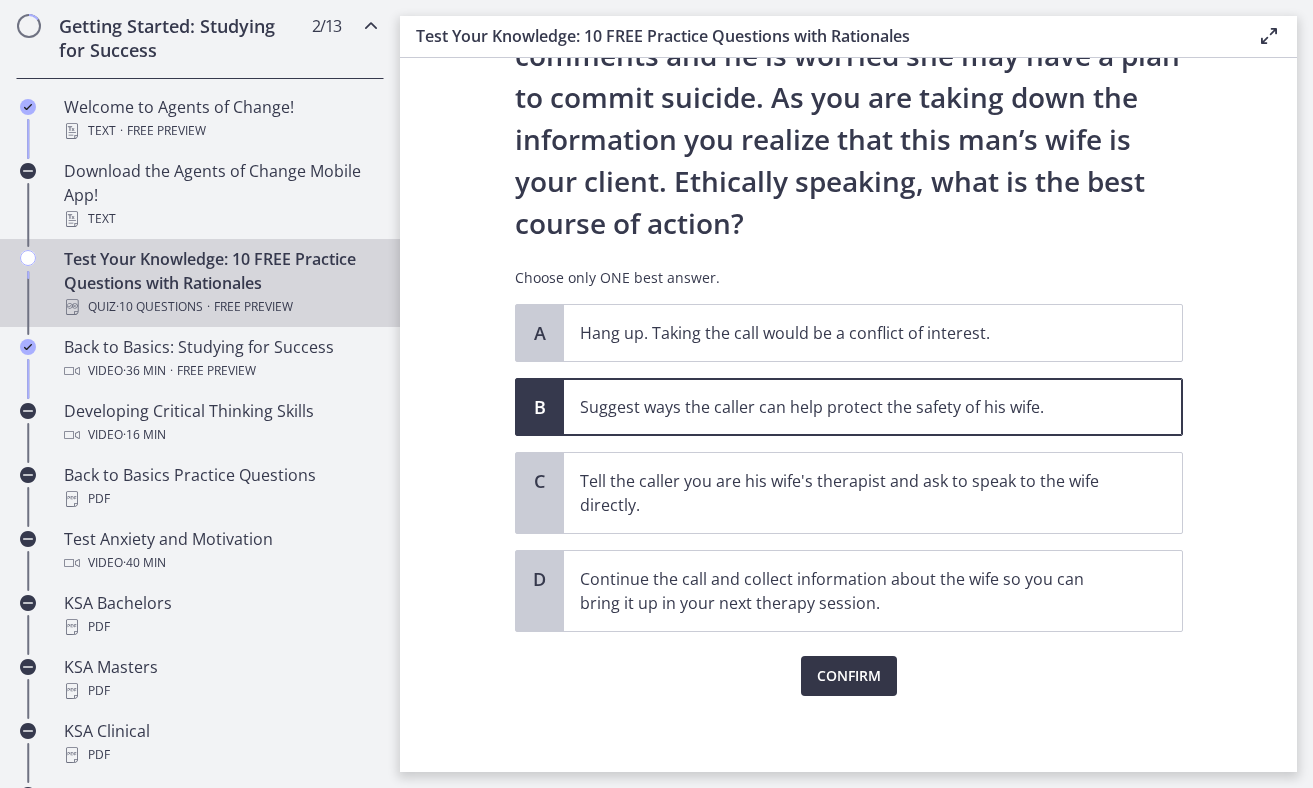 click on "Confirm" at bounding box center [849, 676] 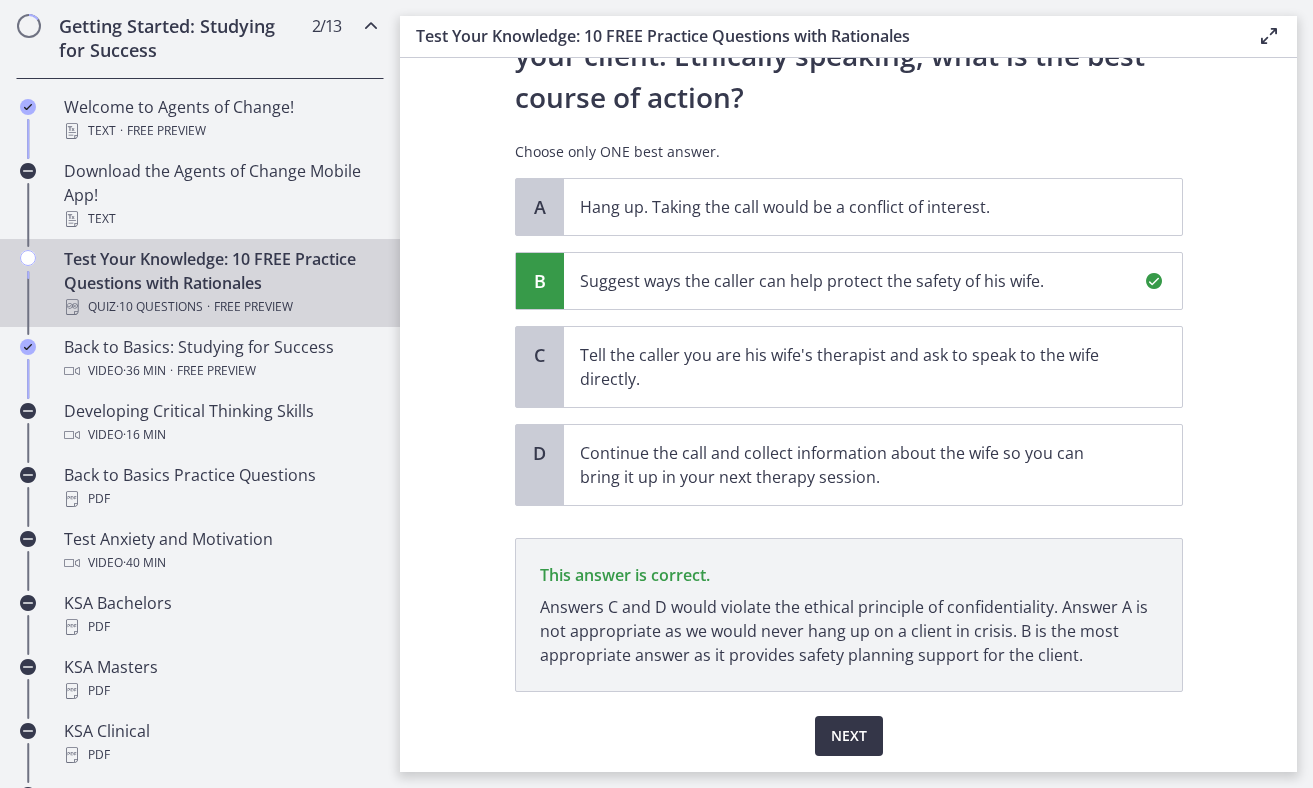 scroll, scrollTop: 404, scrollLeft: 0, axis: vertical 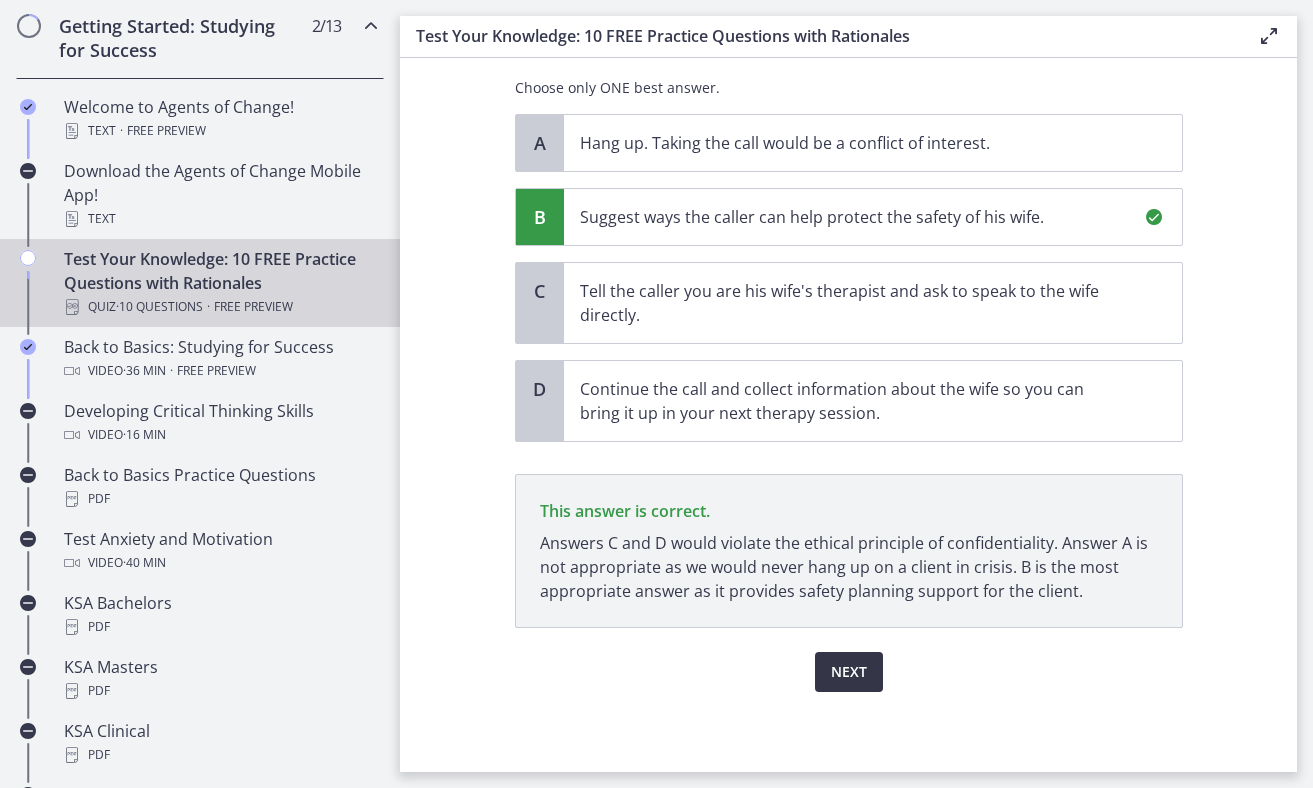 click on "Next" at bounding box center [849, 672] 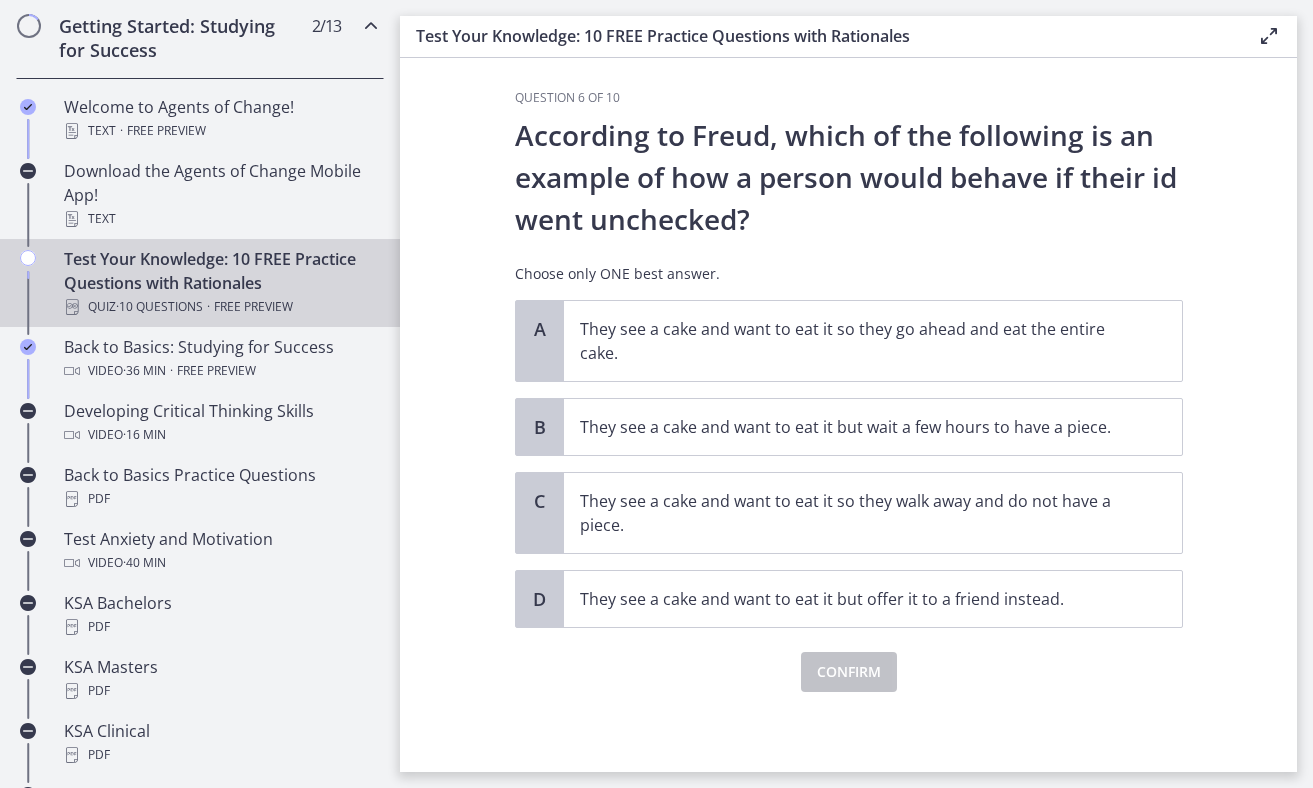 scroll, scrollTop: 0, scrollLeft: 0, axis: both 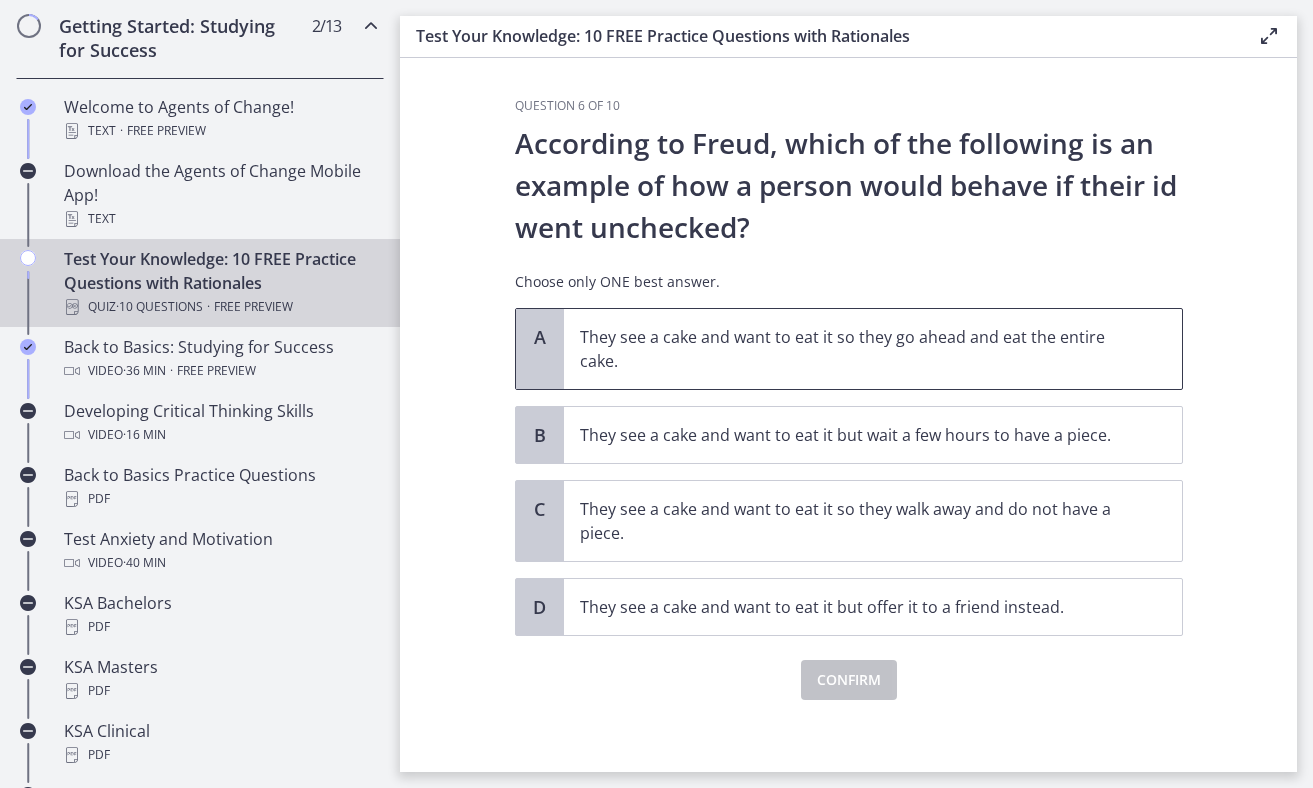 click on "They see a cake and want to eat it so they go ahead and eat the entire cake." at bounding box center [853, 349] 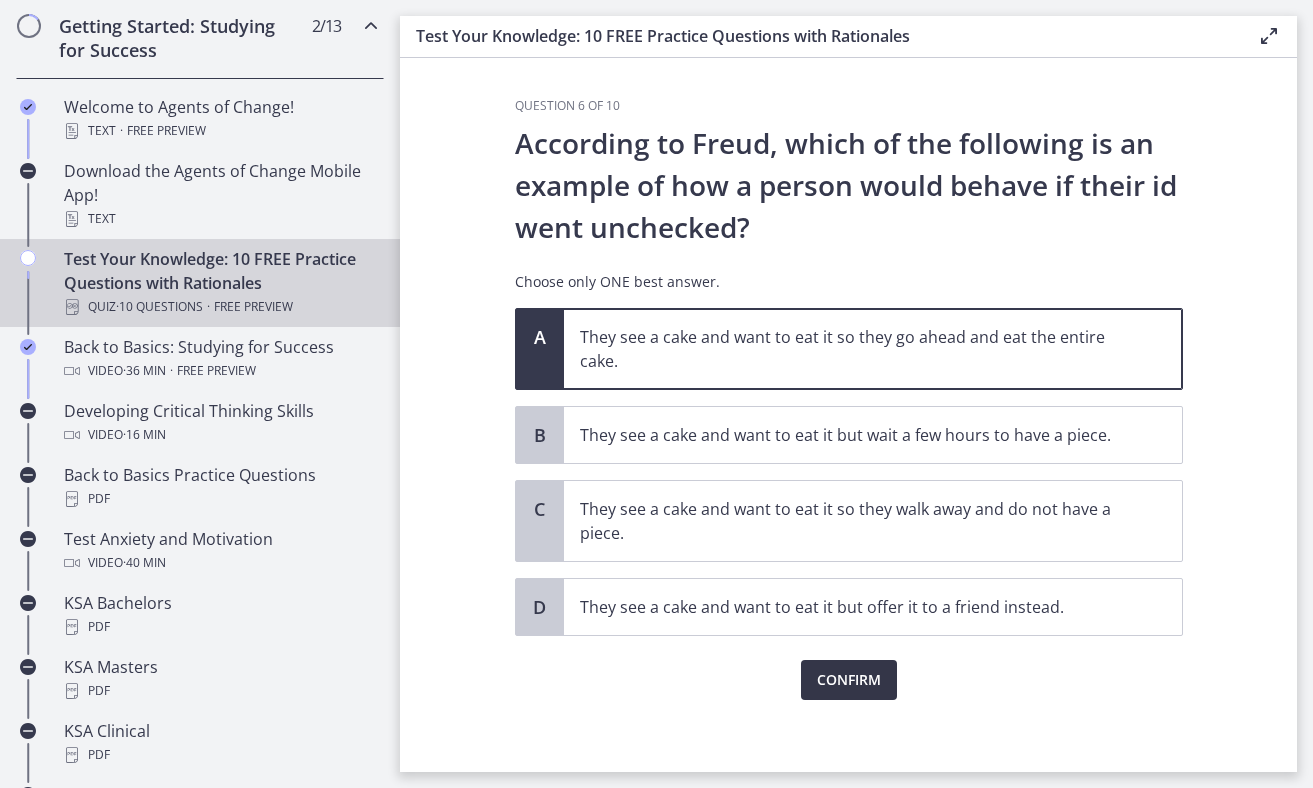 click on "Confirm" at bounding box center [849, 680] 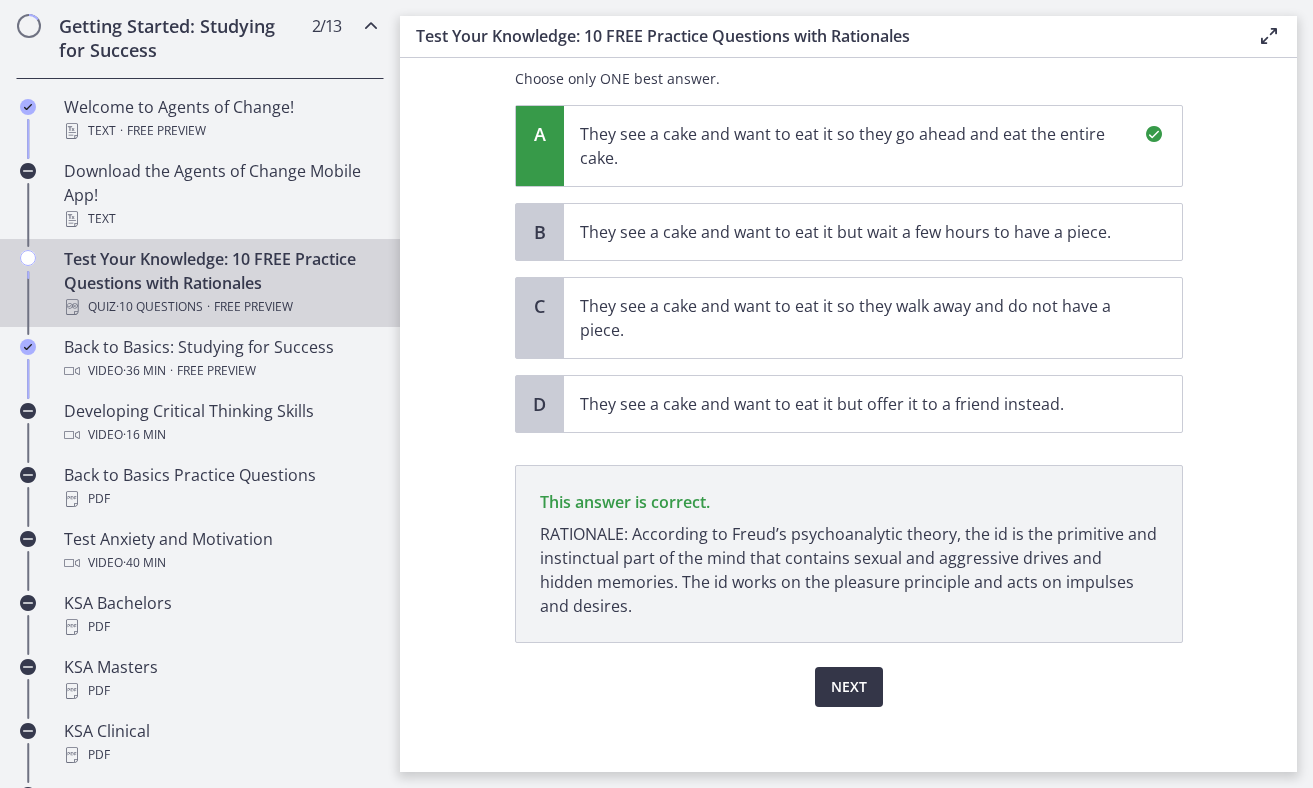 scroll, scrollTop: 218, scrollLeft: 0, axis: vertical 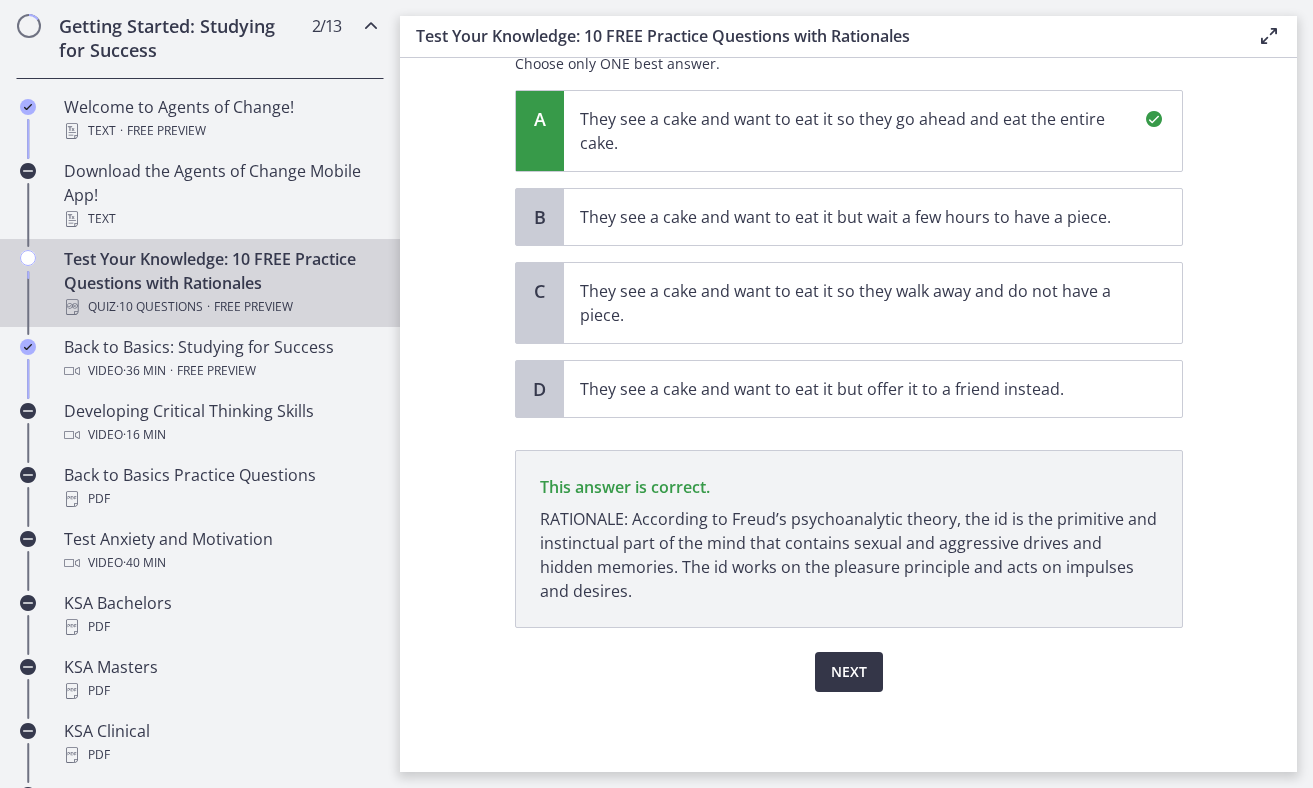 click on "Next" at bounding box center (849, 672) 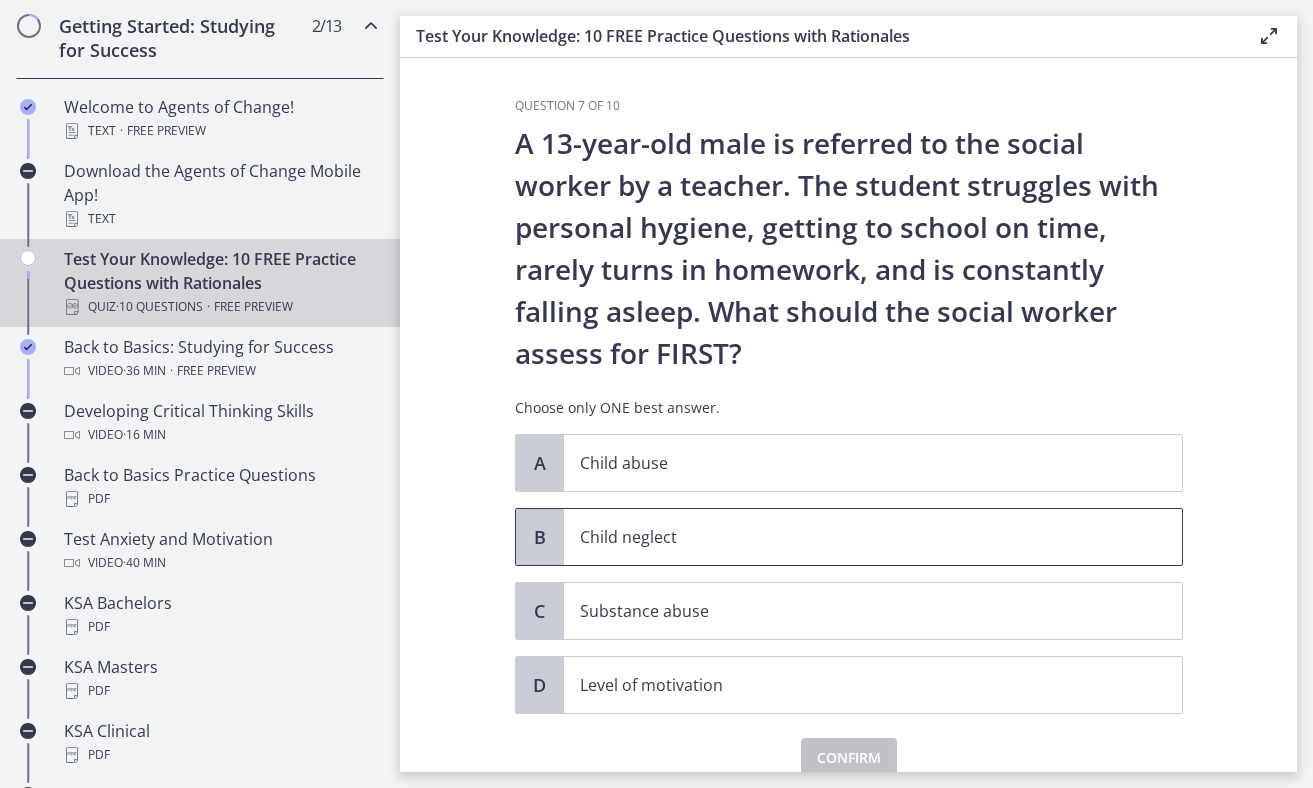click on "Child neglect" at bounding box center (873, 537) 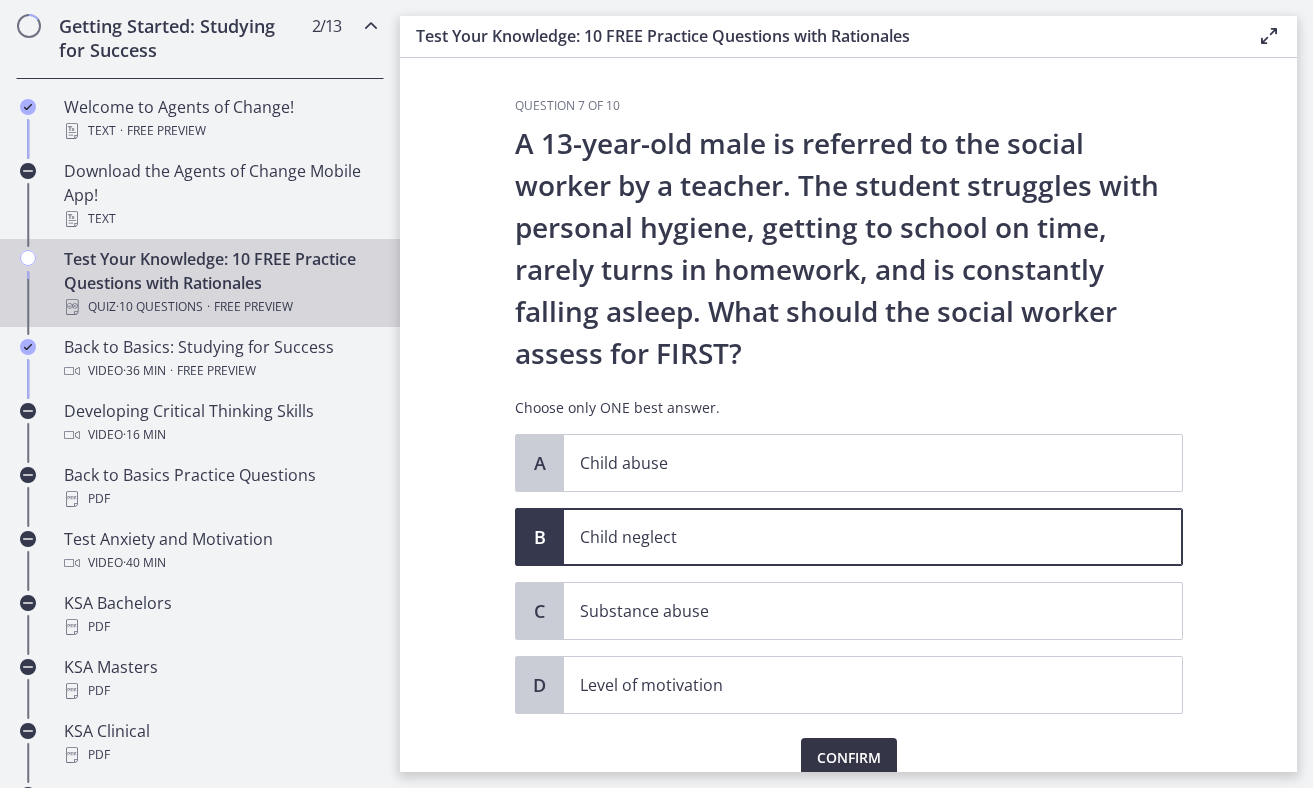click on "Confirm" at bounding box center [849, 758] 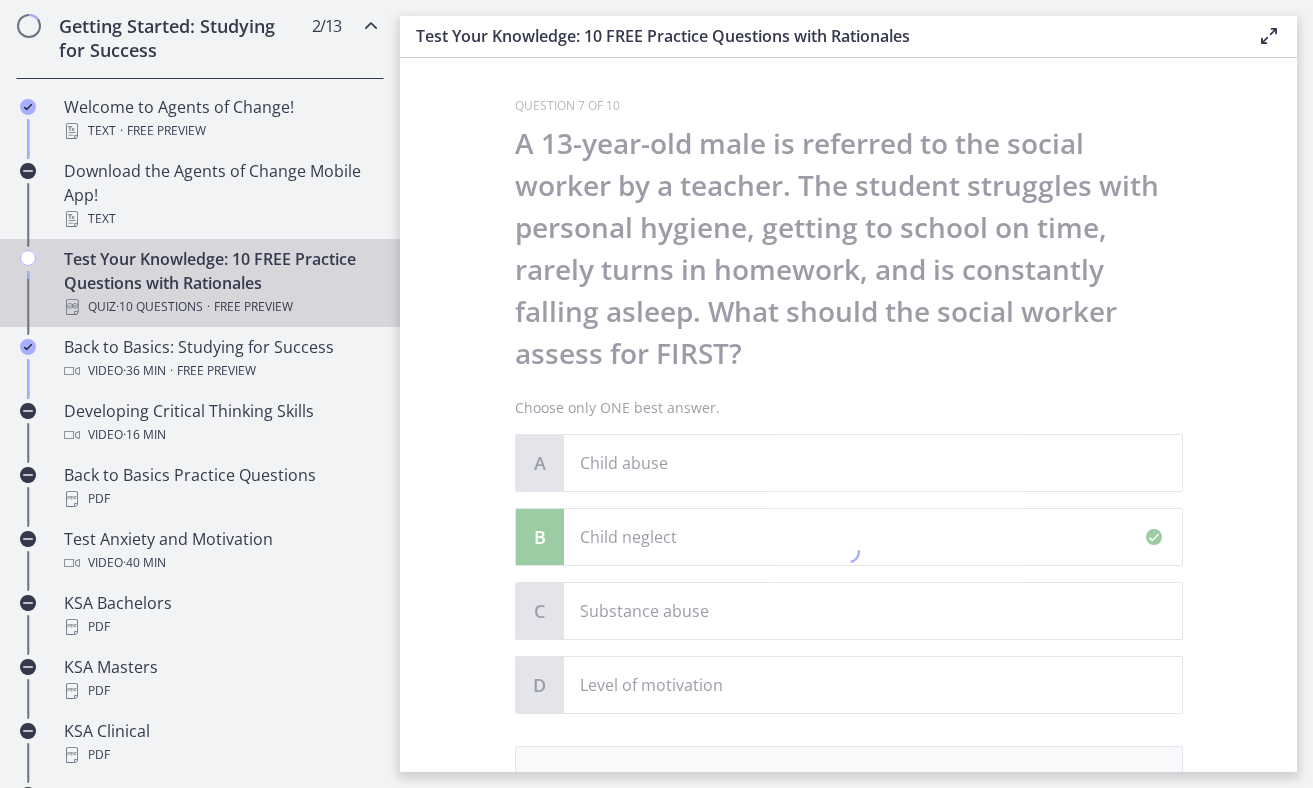 scroll, scrollTop: 320, scrollLeft: 0, axis: vertical 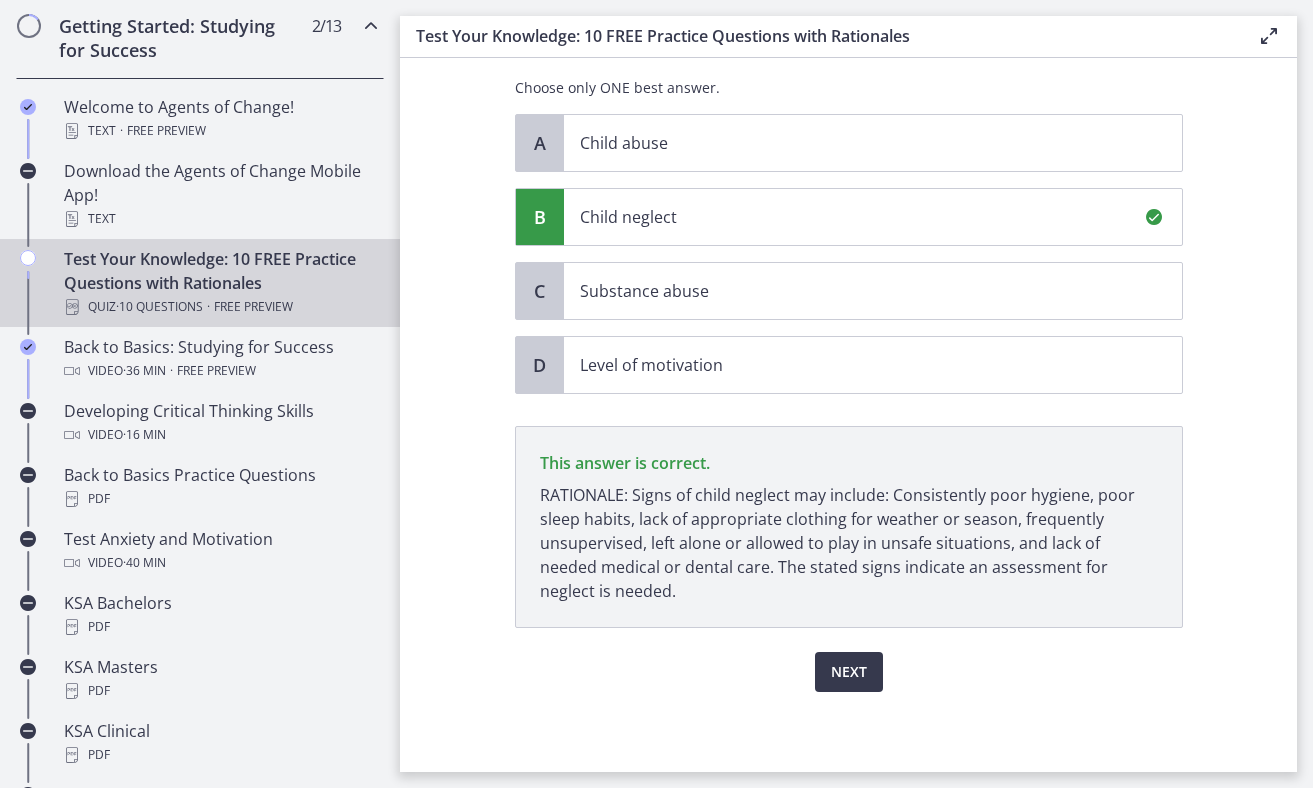 click on "Question   7   of   10
A 13-year-old male is referred to the social worker by a teacher. The student struggles with personal hygiene, getting to school on time, rarely turns in homework, and is constantly falling asleep. What should the social worker assess for FIRST?
Choose only ONE best answer.
A
Child abuse
B
Child neglect
C
Substance abuse
D
Level of motivation
This answer is correct.
Next" 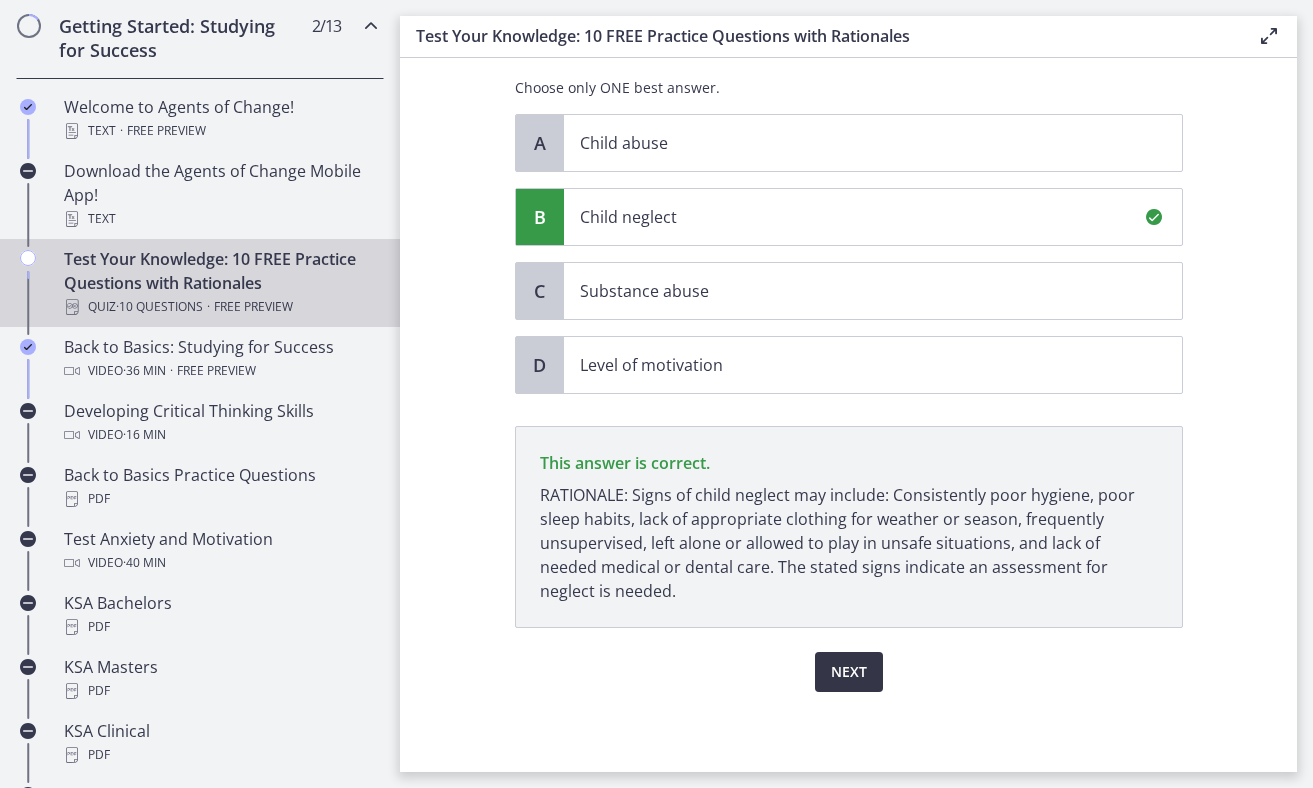 click on "Next" at bounding box center (849, 672) 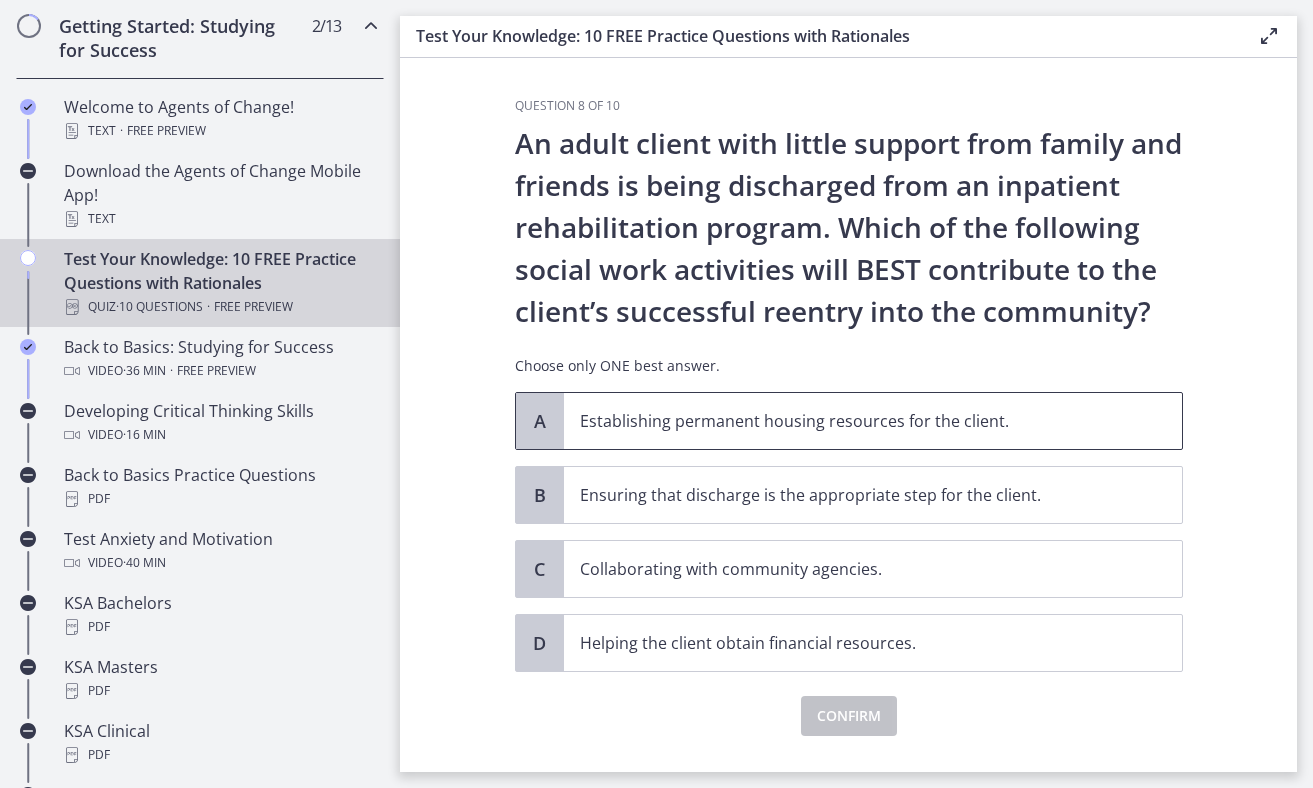 click on "Establishing permanent housing resources for the client." at bounding box center (873, 421) 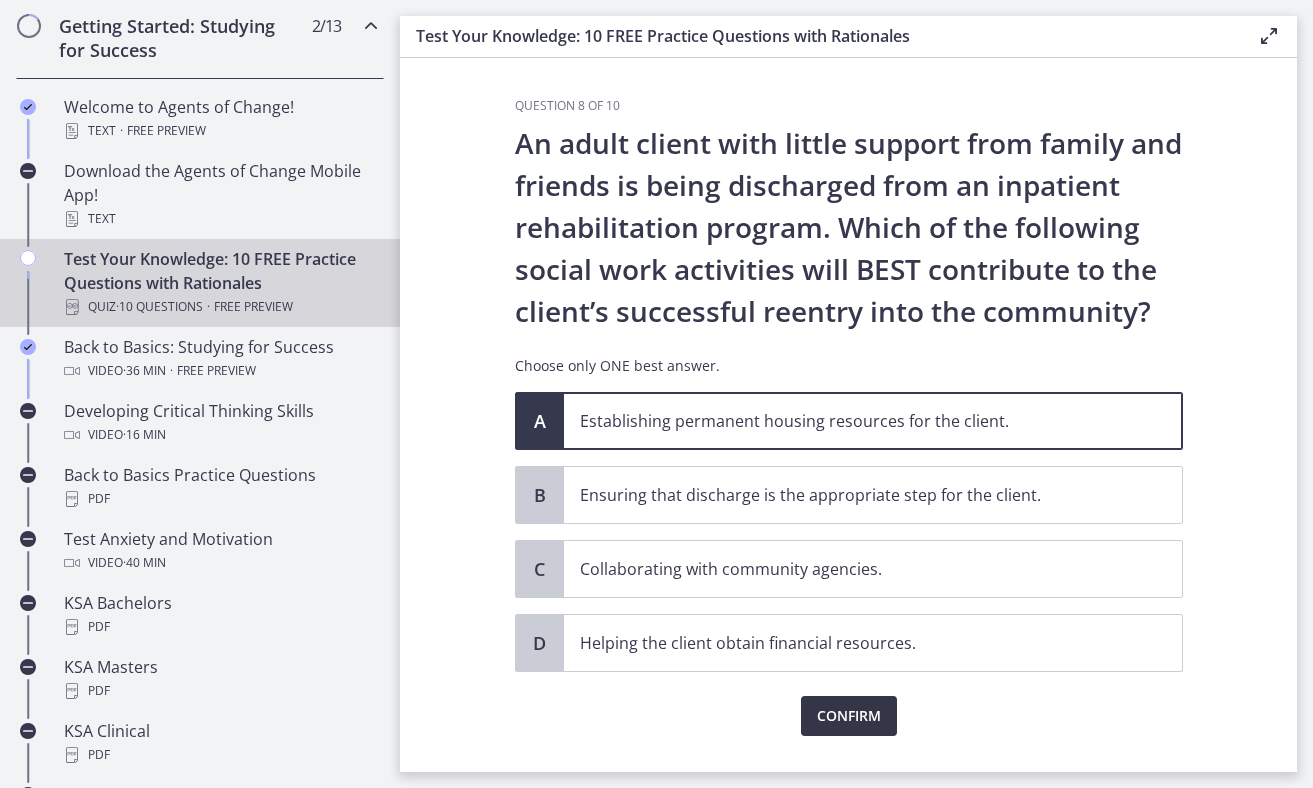 click on "Confirm" at bounding box center (849, 716) 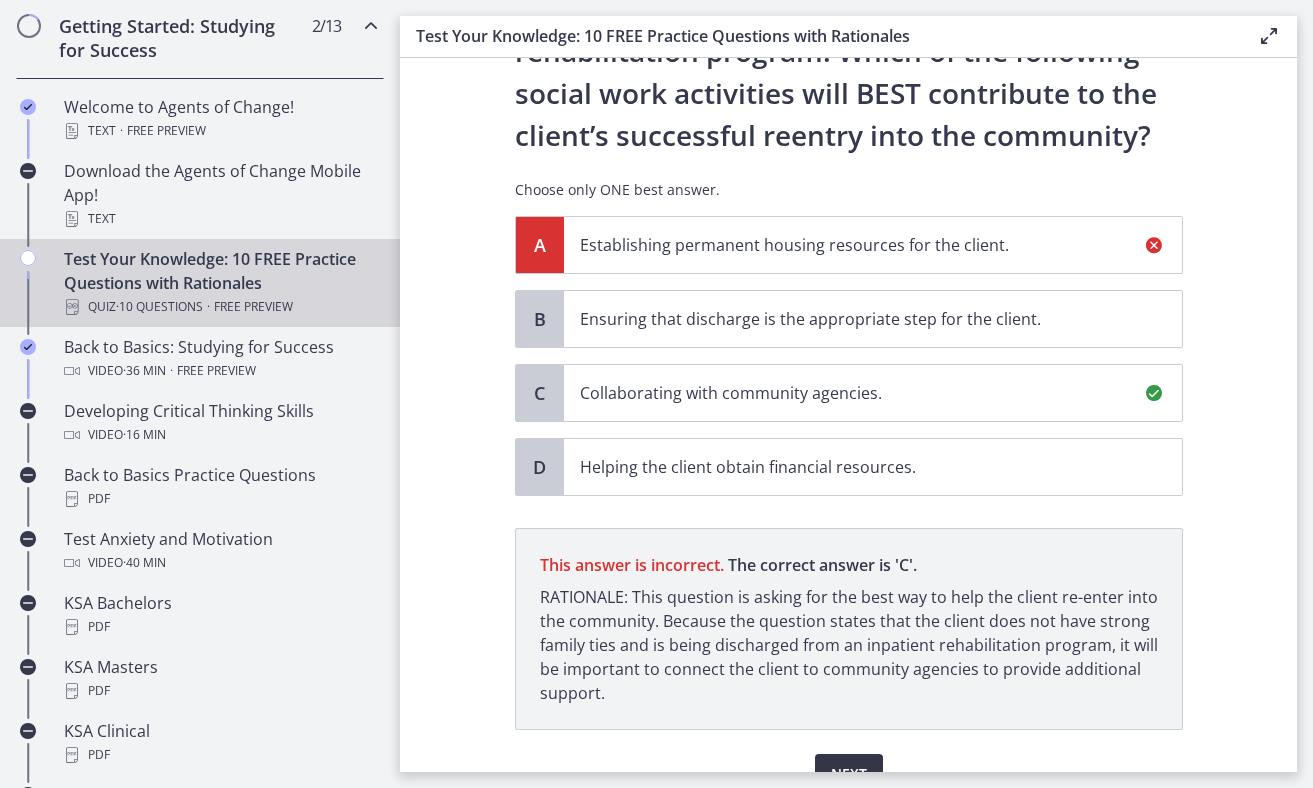 scroll, scrollTop: 278, scrollLeft: 0, axis: vertical 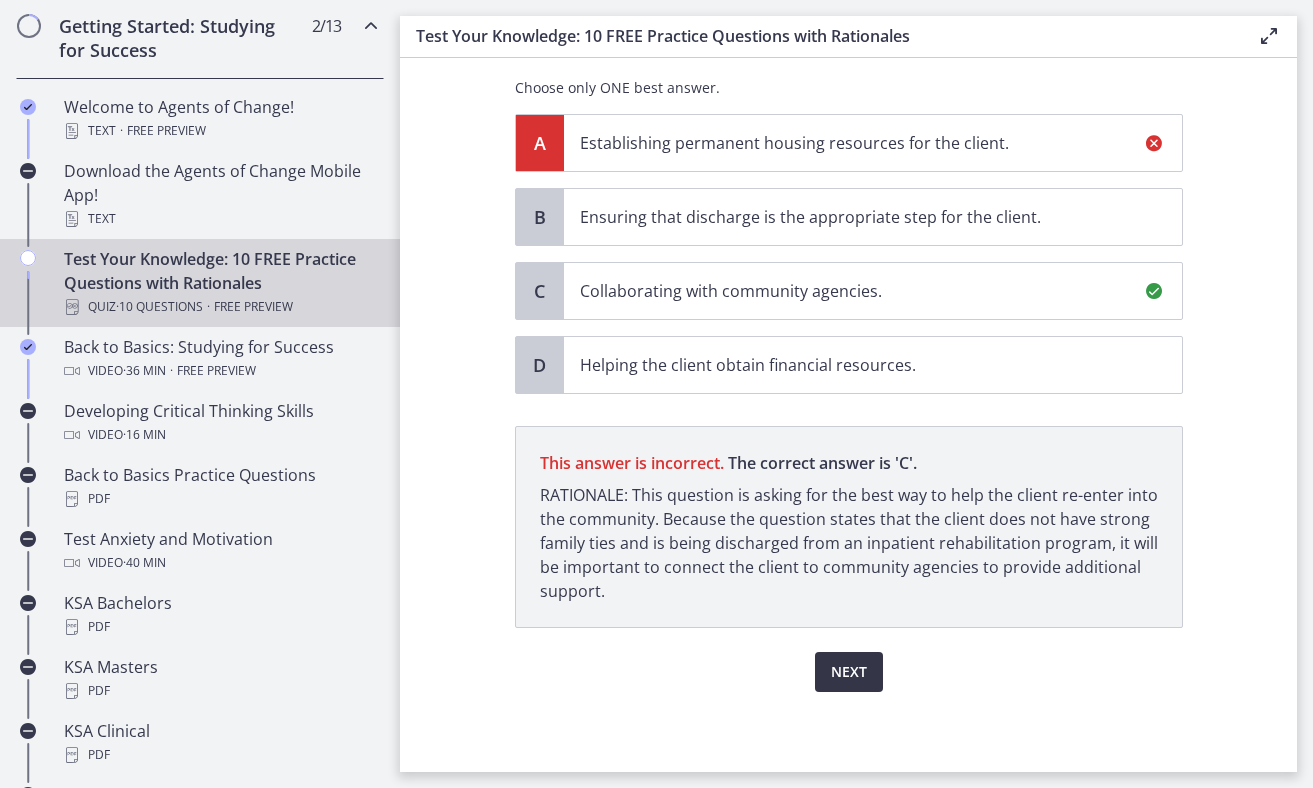 click on "Next" at bounding box center (849, 672) 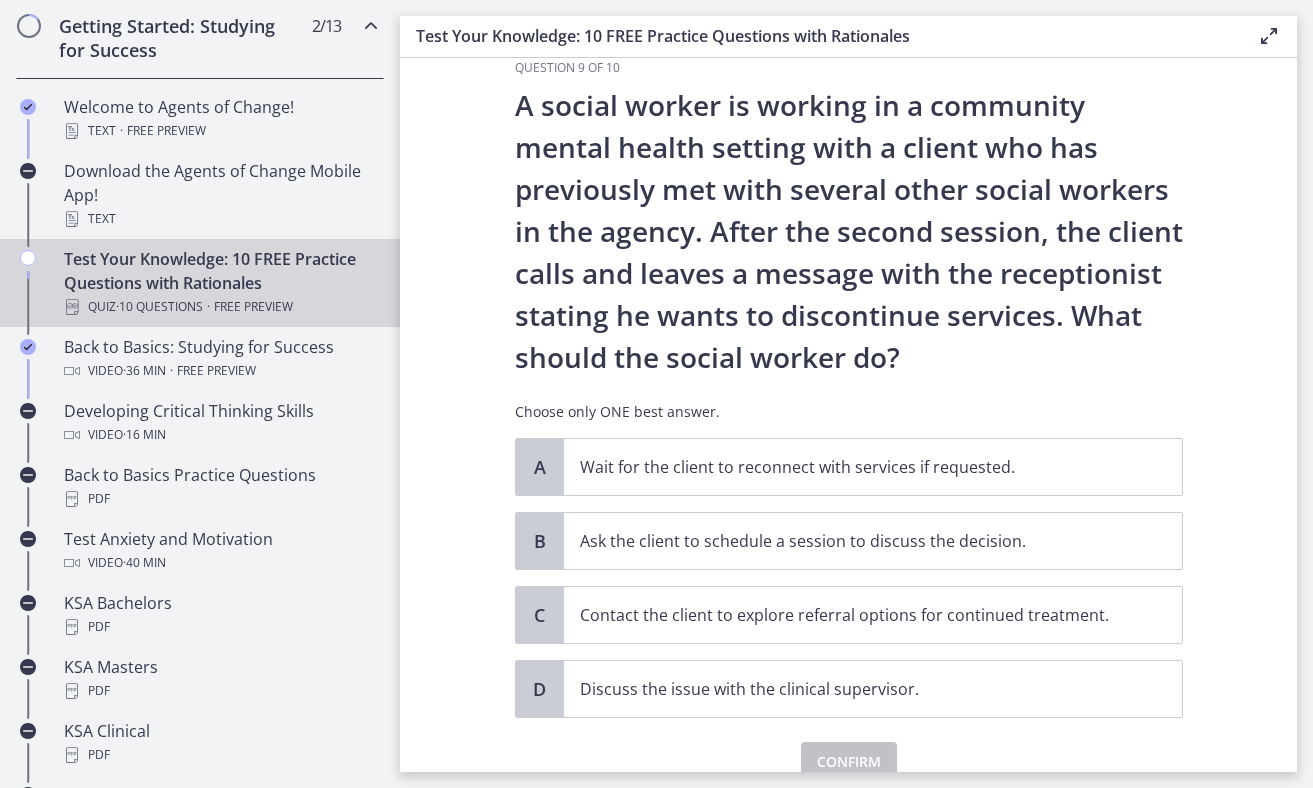 scroll, scrollTop: 37, scrollLeft: 0, axis: vertical 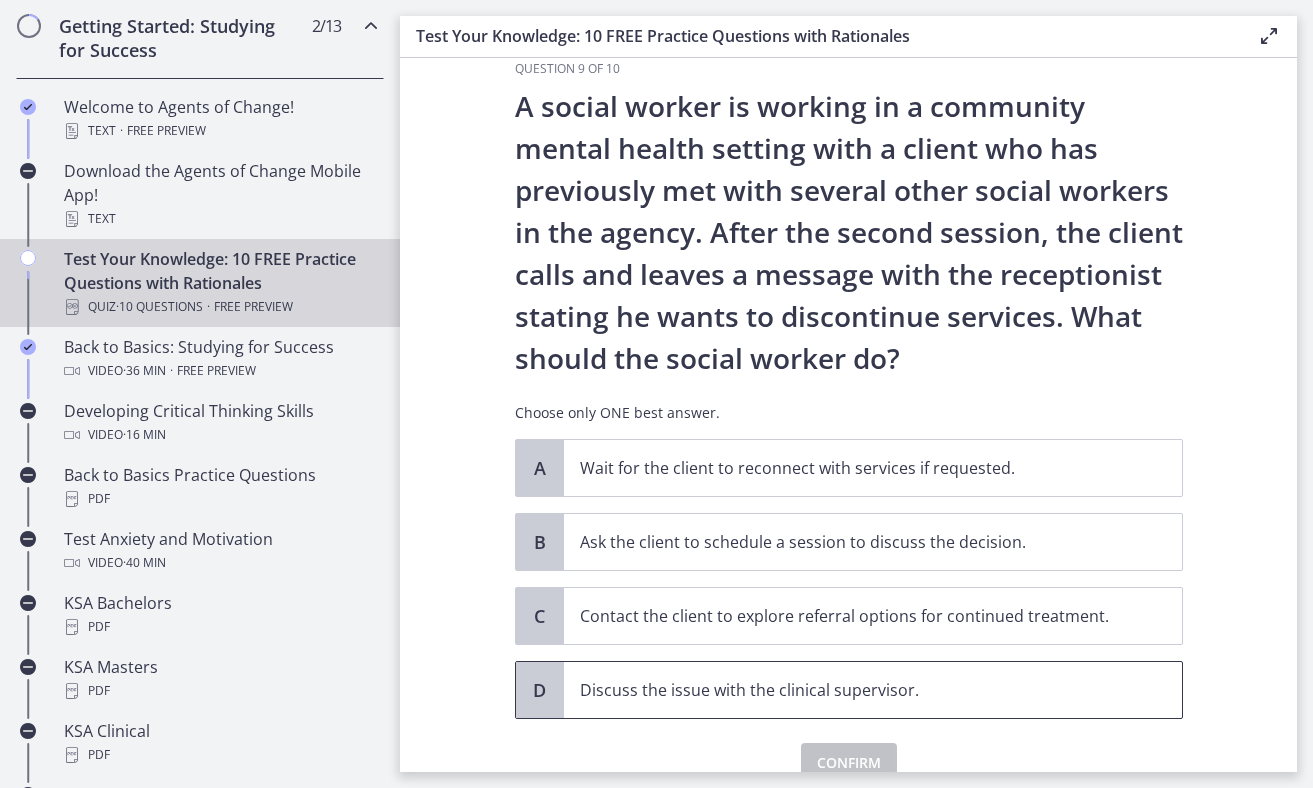 click on "Discuss the issue with the clinical supervisor." at bounding box center [853, 690] 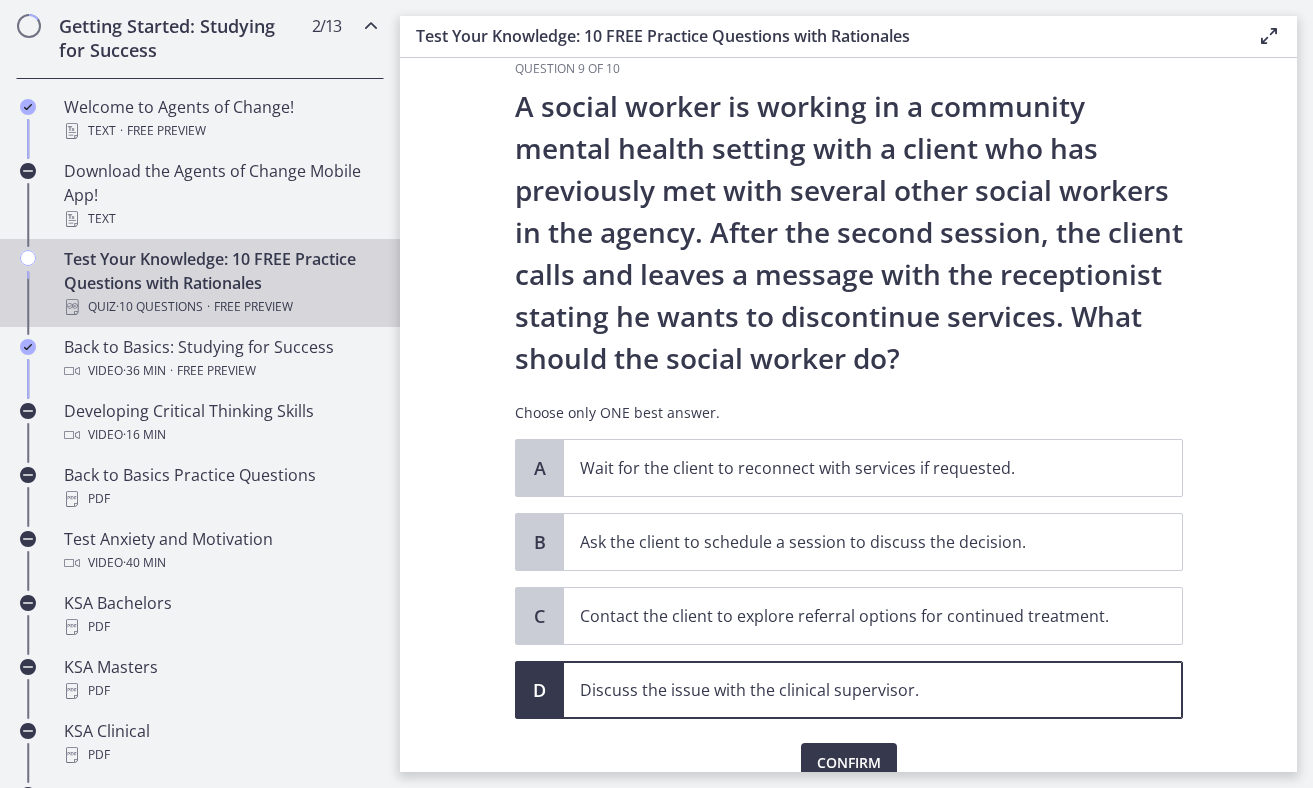 scroll, scrollTop: 128, scrollLeft: 0, axis: vertical 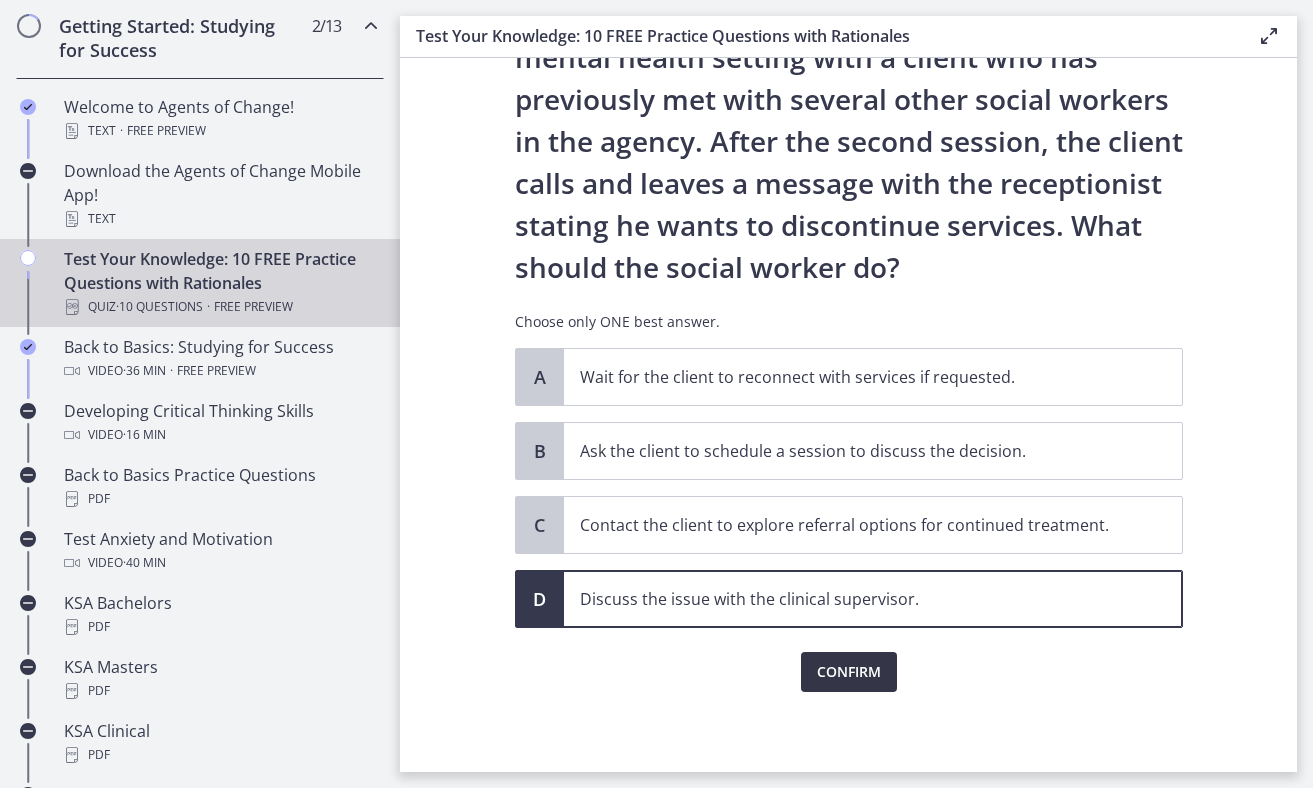 click on "Confirm" at bounding box center [849, 672] 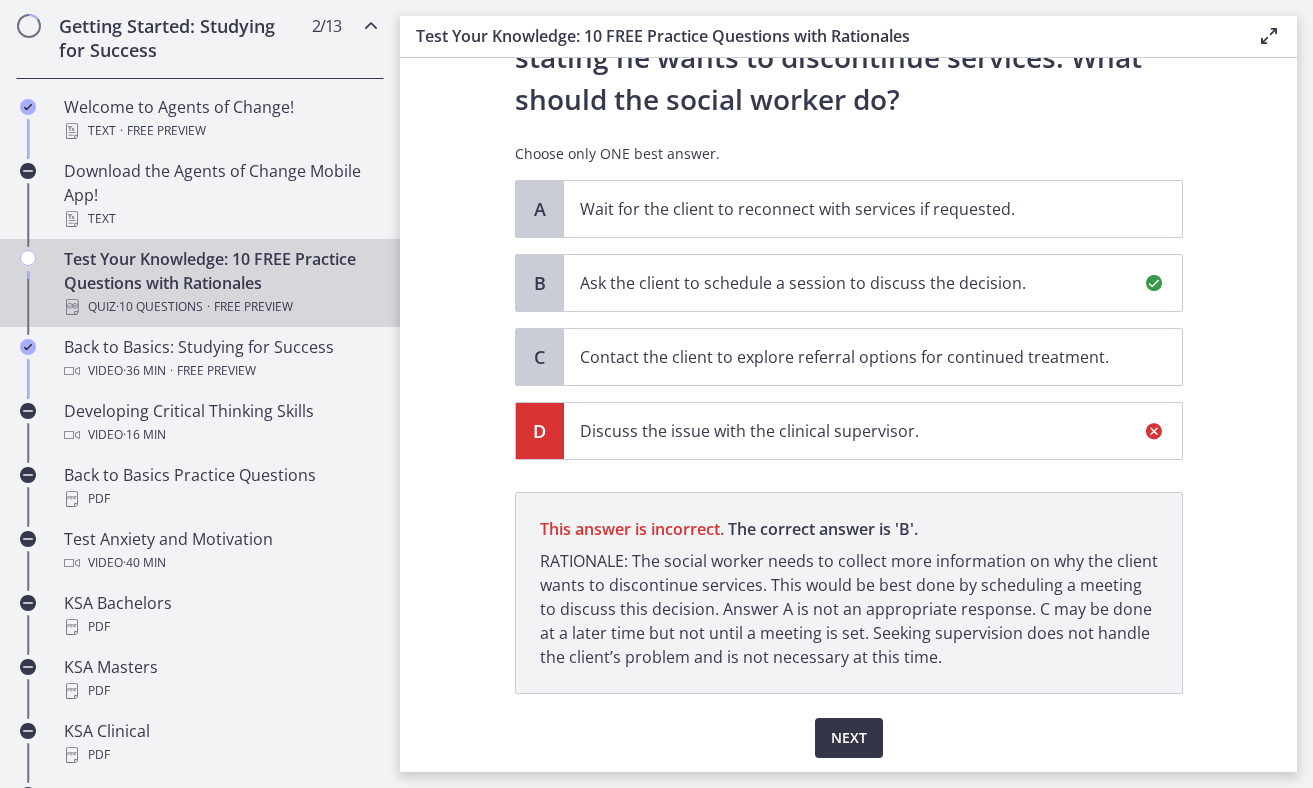 scroll, scrollTop: 362, scrollLeft: 0, axis: vertical 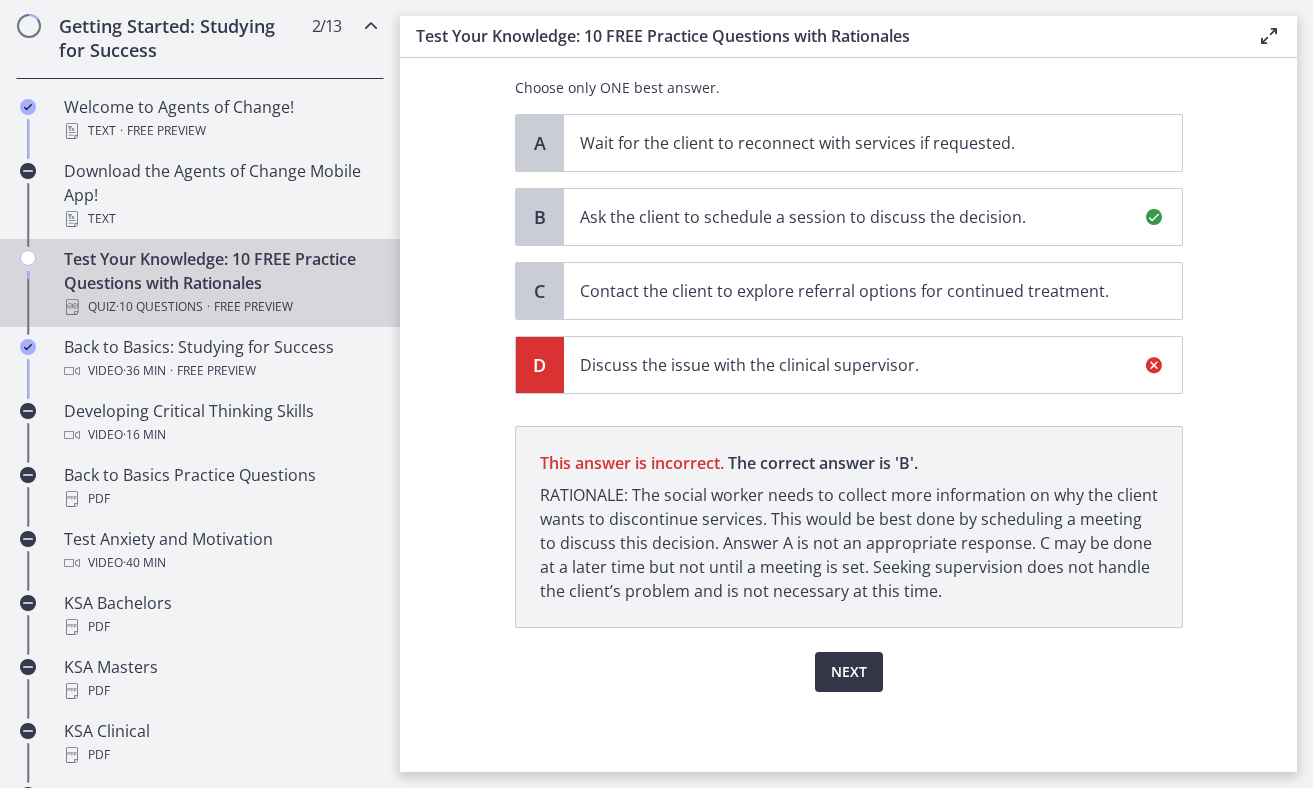 click on "Next" at bounding box center (849, 672) 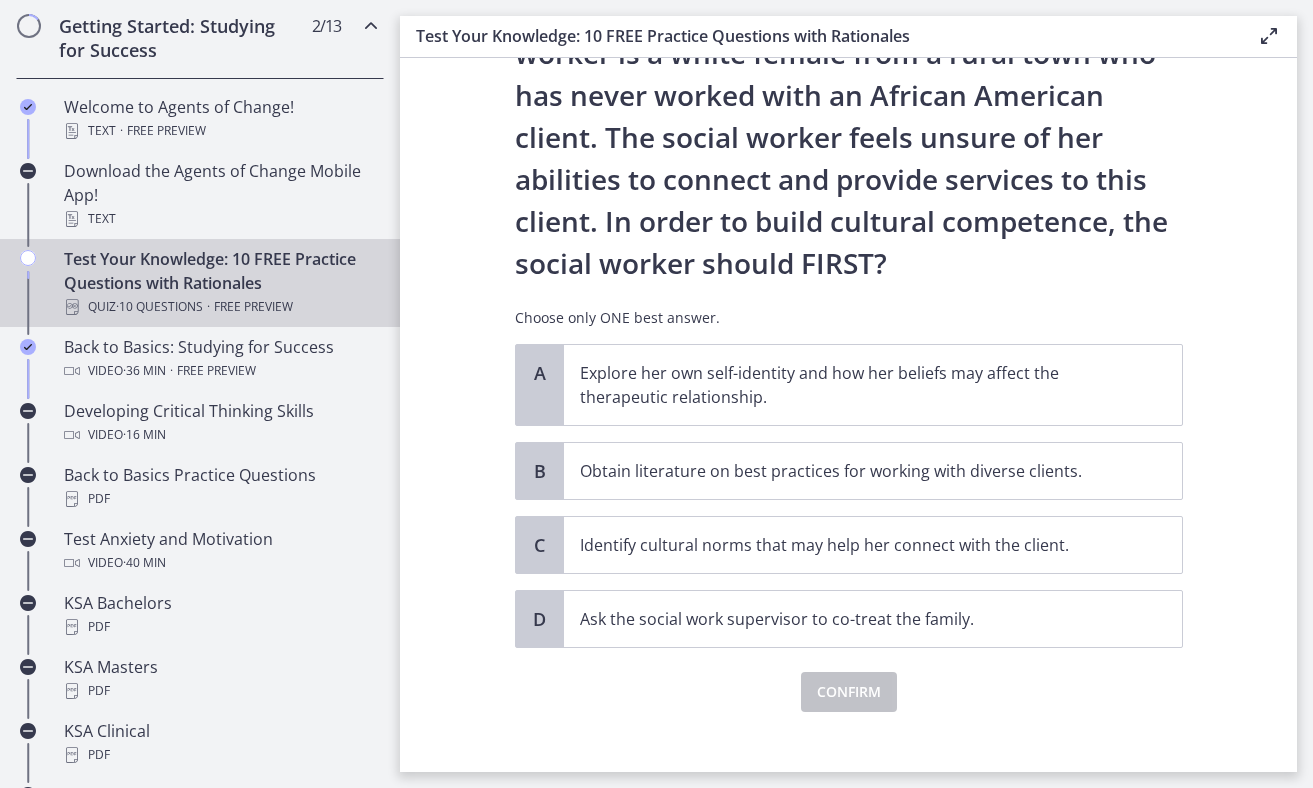 scroll, scrollTop: 236, scrollLeft: 0, axis: vertical 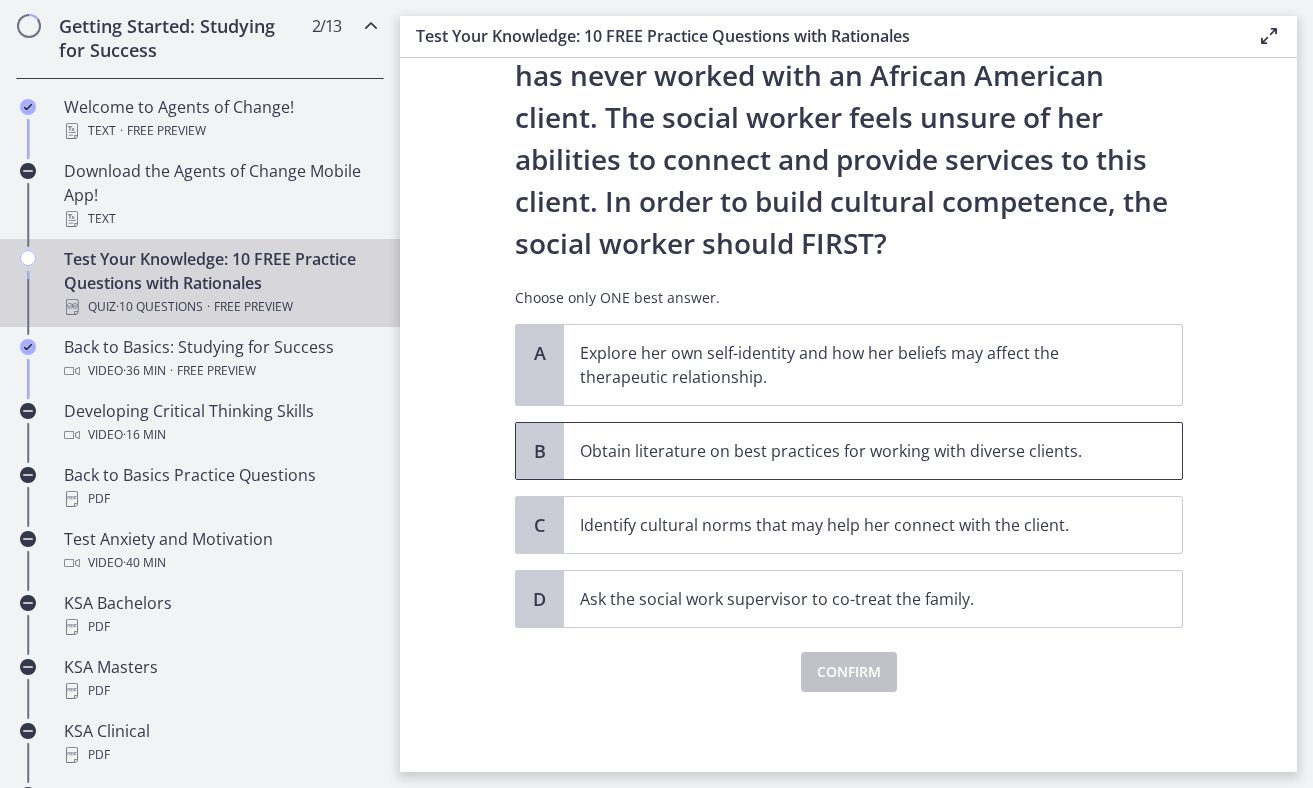 click on "Obtain literature on best practices for working with diverse clients." at bounding box center (853, 451) 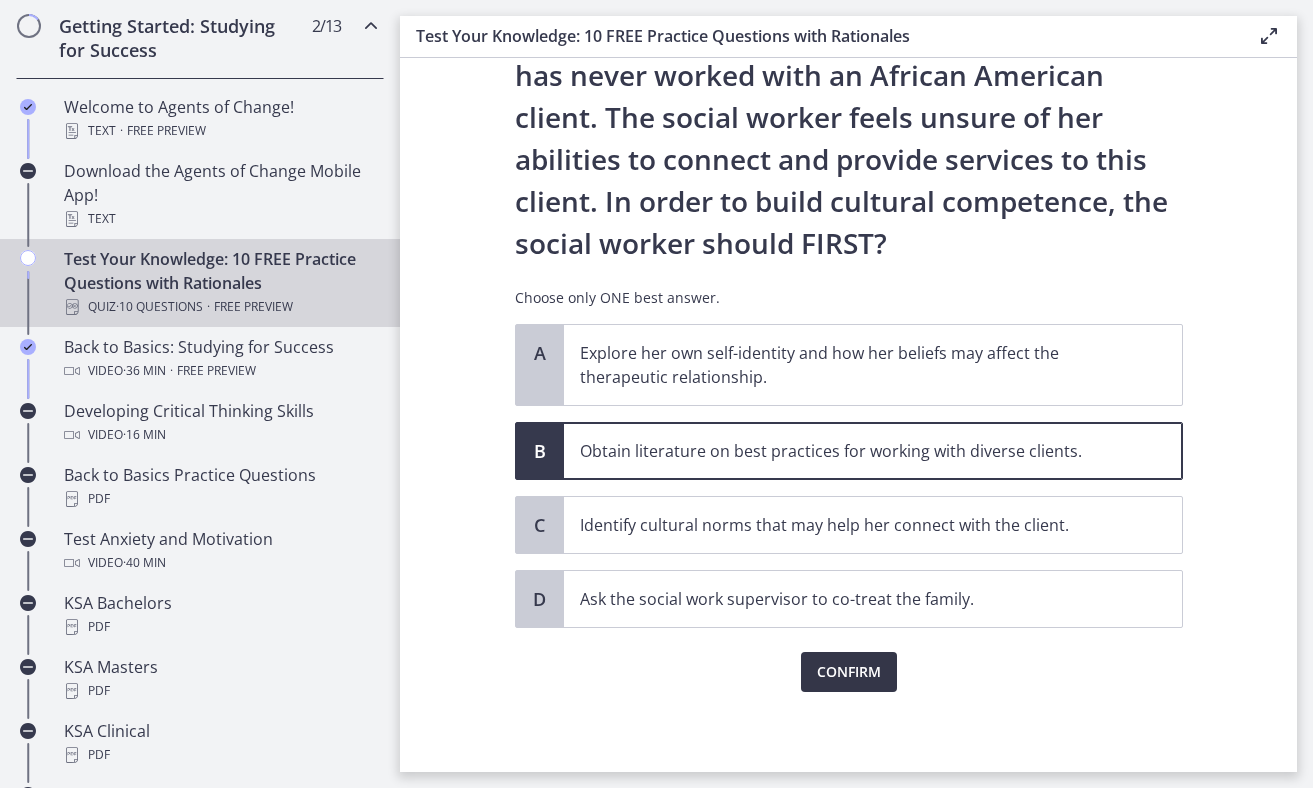 click on "Confirm" at bounding box center (849, 672) 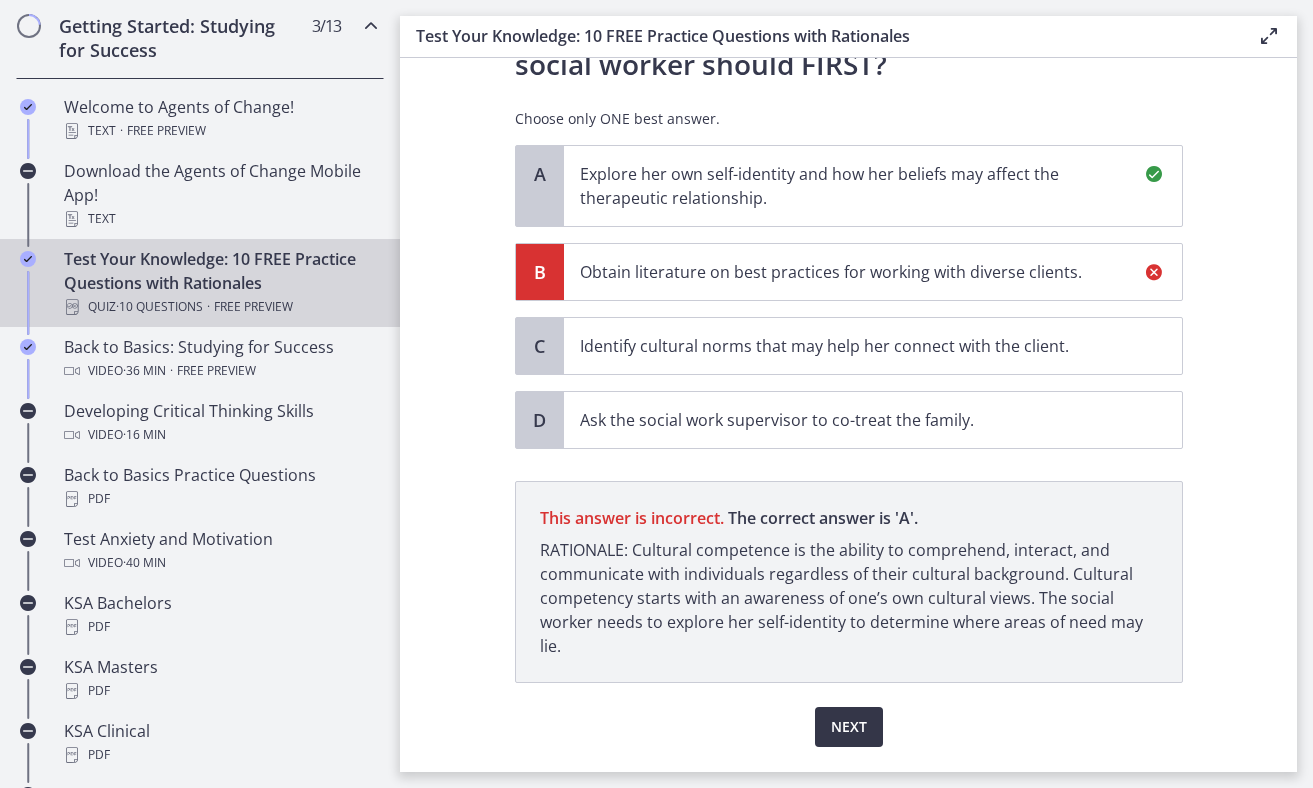 scroll, scrollTop: 470, scrollLeft: 0, axis: vertical 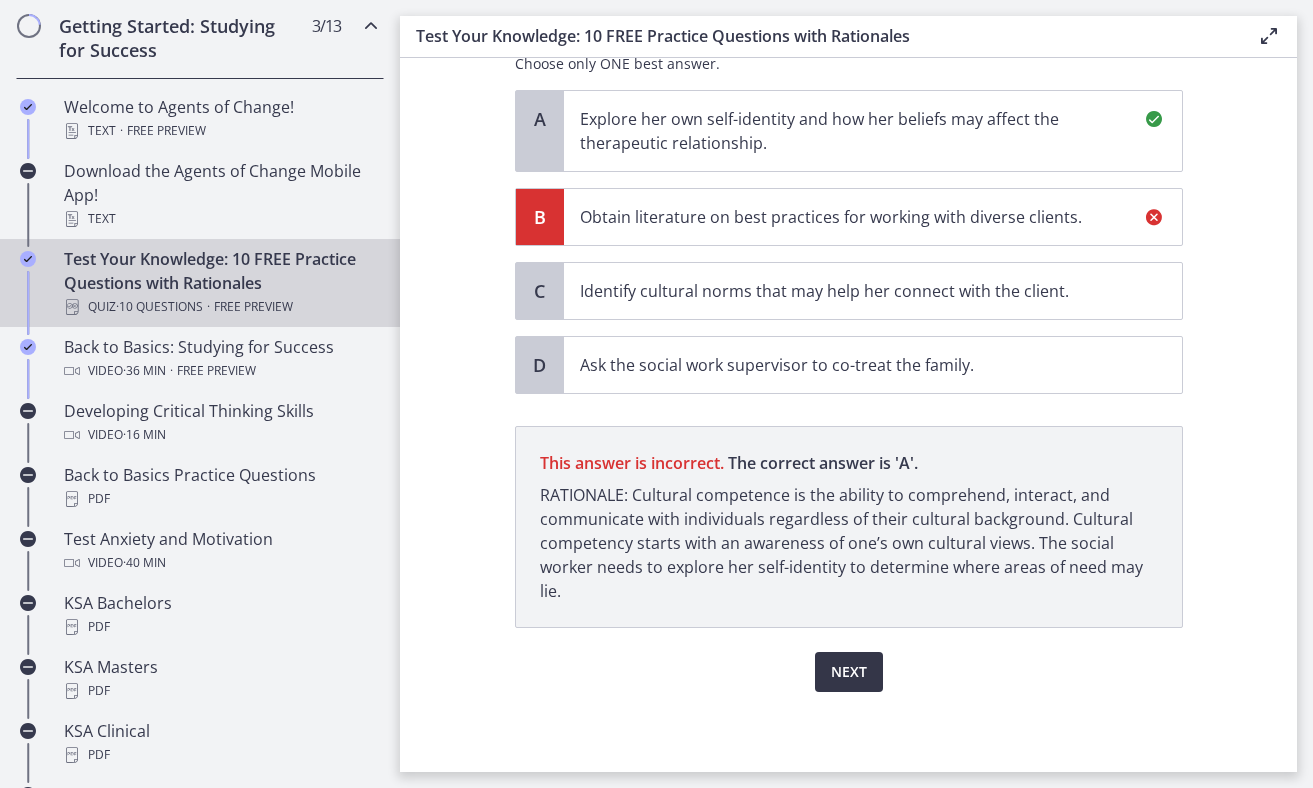 click on "Next" at bounding box center (849, 672) 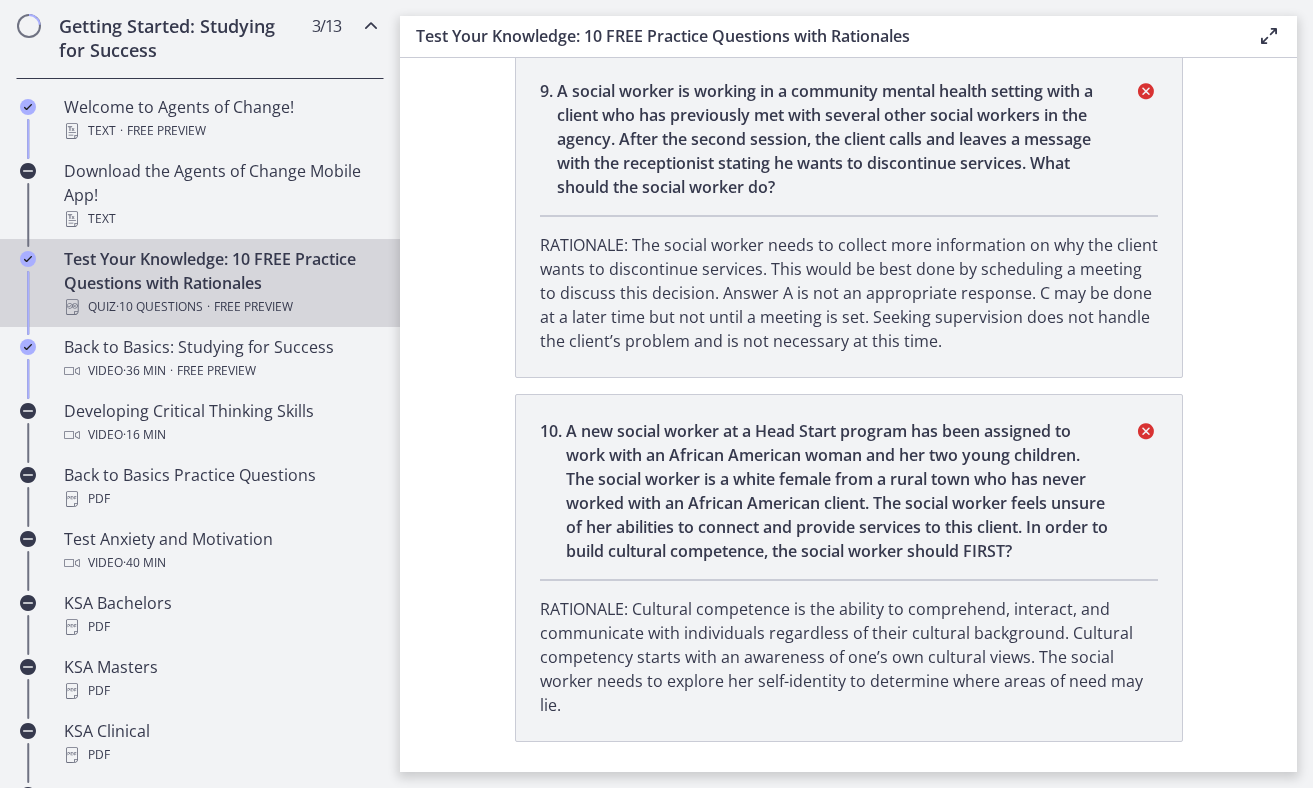 scroll, scrollTop: 2846, scrollLeft: 0, axis: vertical 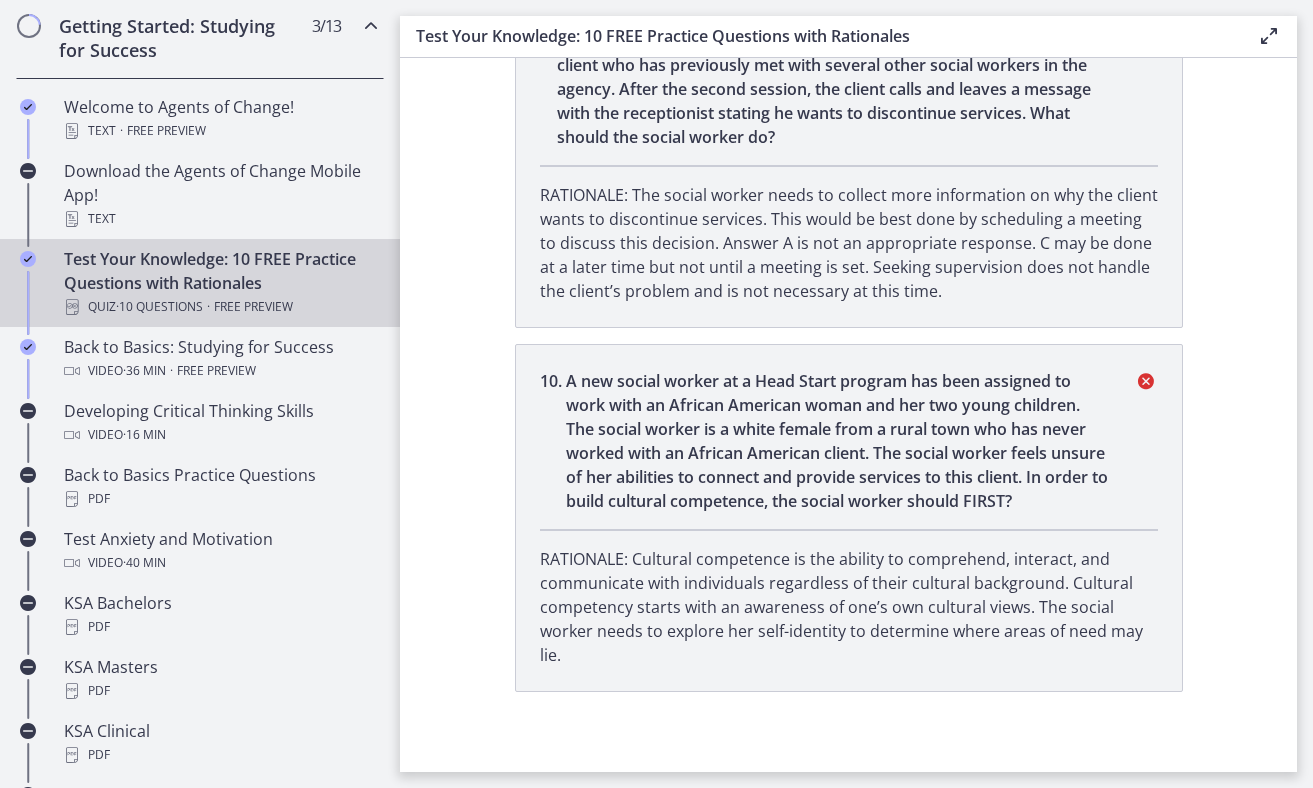 click on "10 .
A new social worker at a [LOCATION] program has been assigned to work with an African American woman and her two young children. The social worker is a white female from a rural town who has never worked with an African American client. The social worker feels unsure of her abilities to connect and provide services to this client. In order to build cultural competence, the social worker should FIRST?
RATIONALE: Cultural competence is the ability to comprehend, interact, and communicate with individuals regardless of their cultural background. Cultural competency starts with an awareness of one’s own cultural views. The social worker needs to explore her self-identity to determine where areas of need may lie." at bounding box center [849, 518] 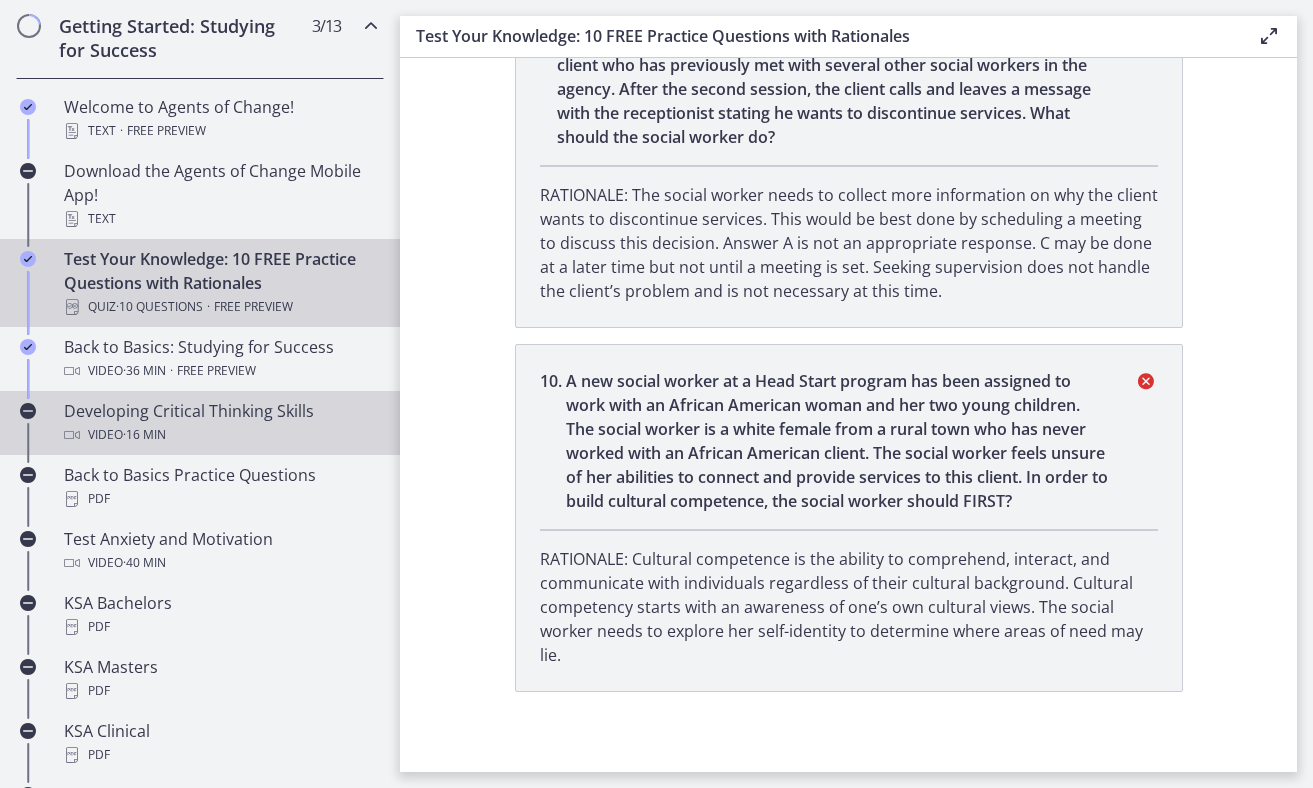 click on "Video
·  16 min" at bounding box center (220, 435) 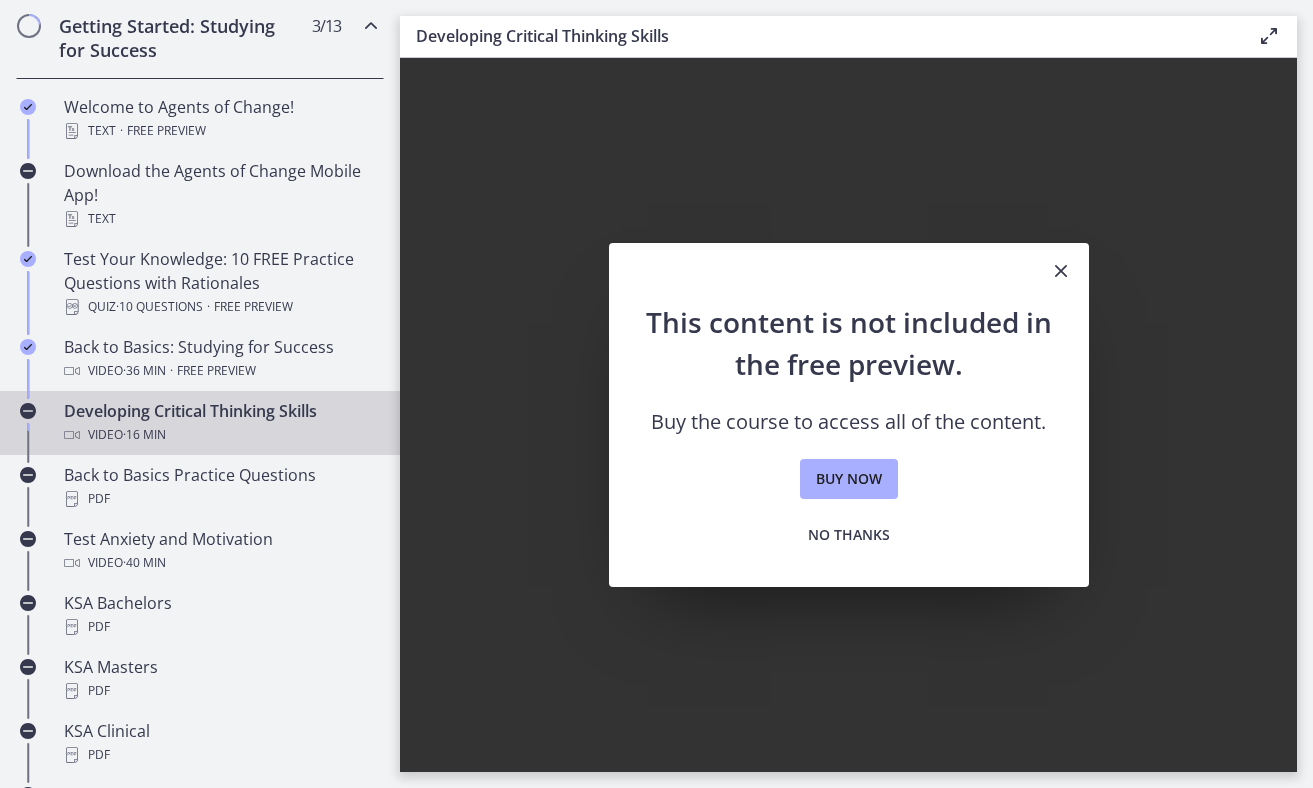 scroll, scrollTop: 0, scrollLeft: 0, axis: both 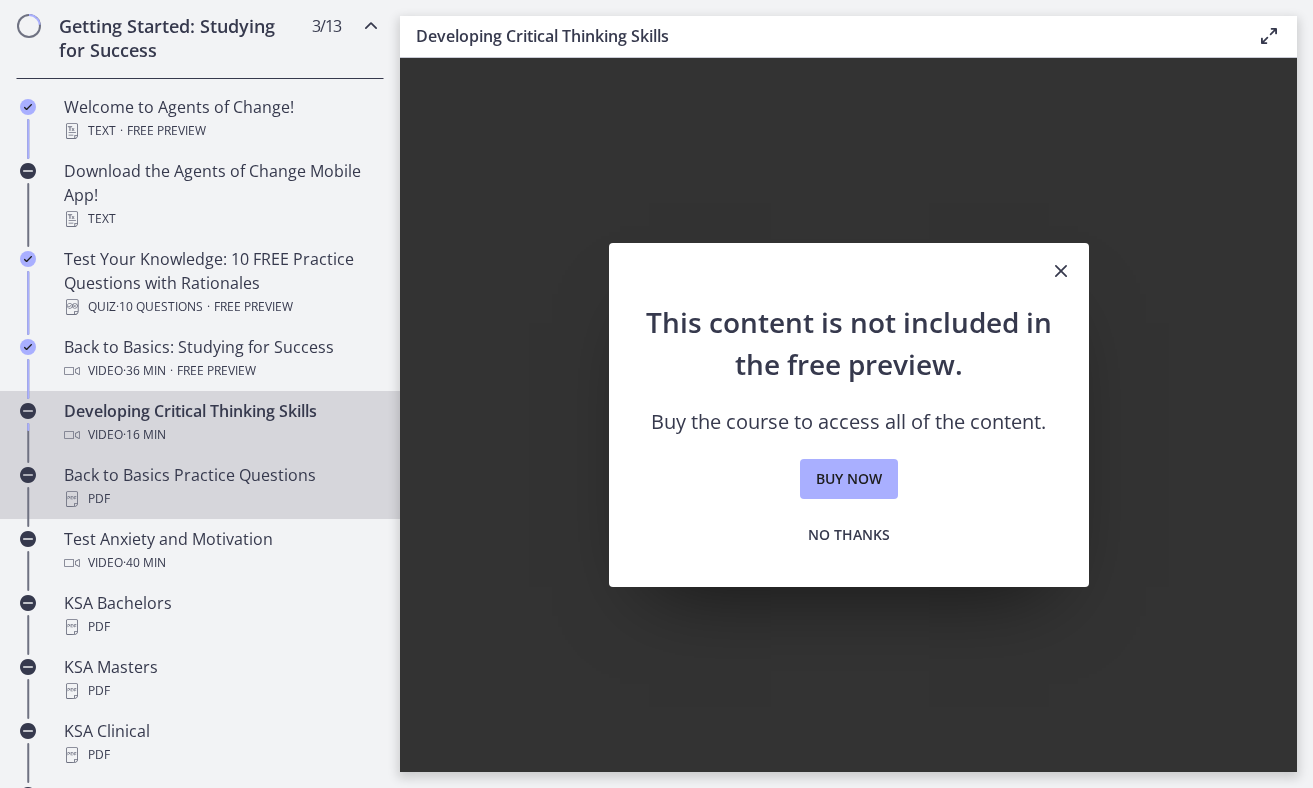 click on "Back to Basics Practice Questions
PDF" at bounding box center [220, 487] 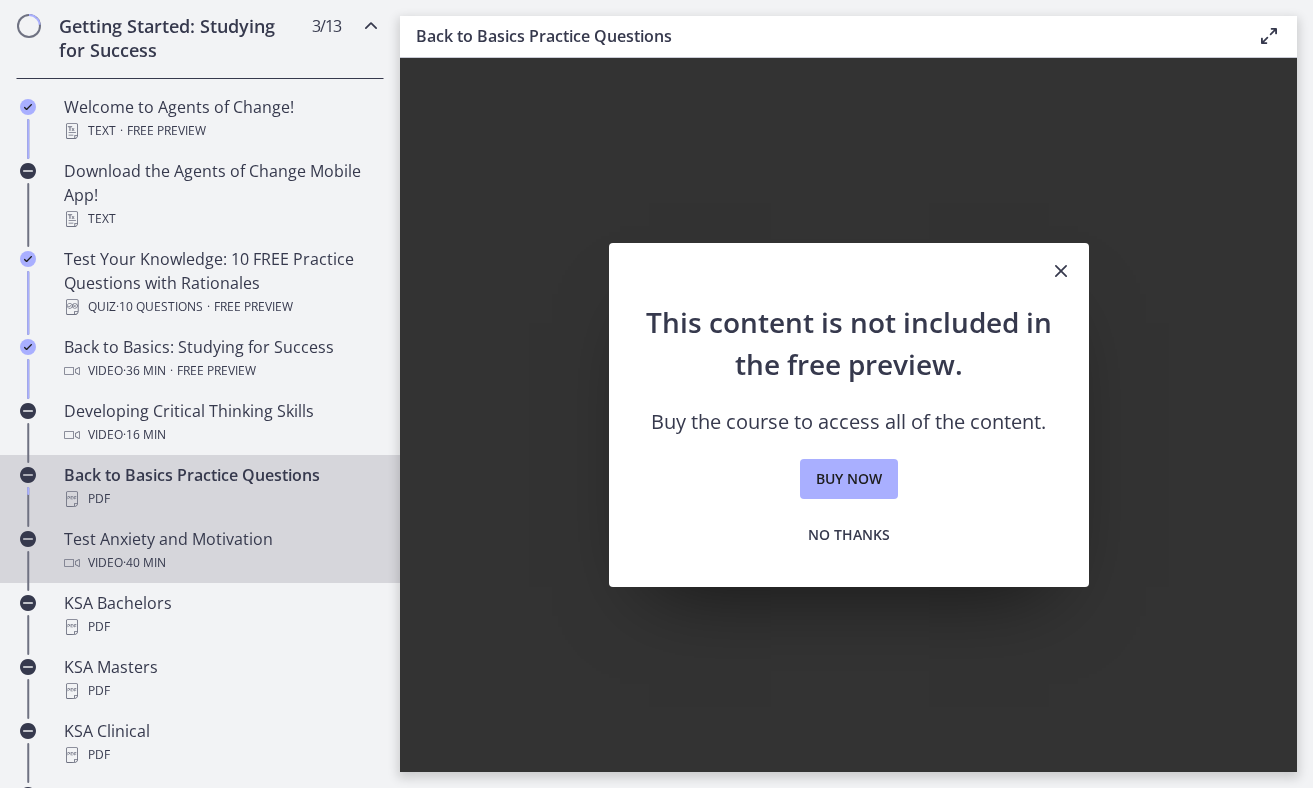 click on "Test Anxiety and Motivation
Video
·  40 min" at bounding box center (220, 551) 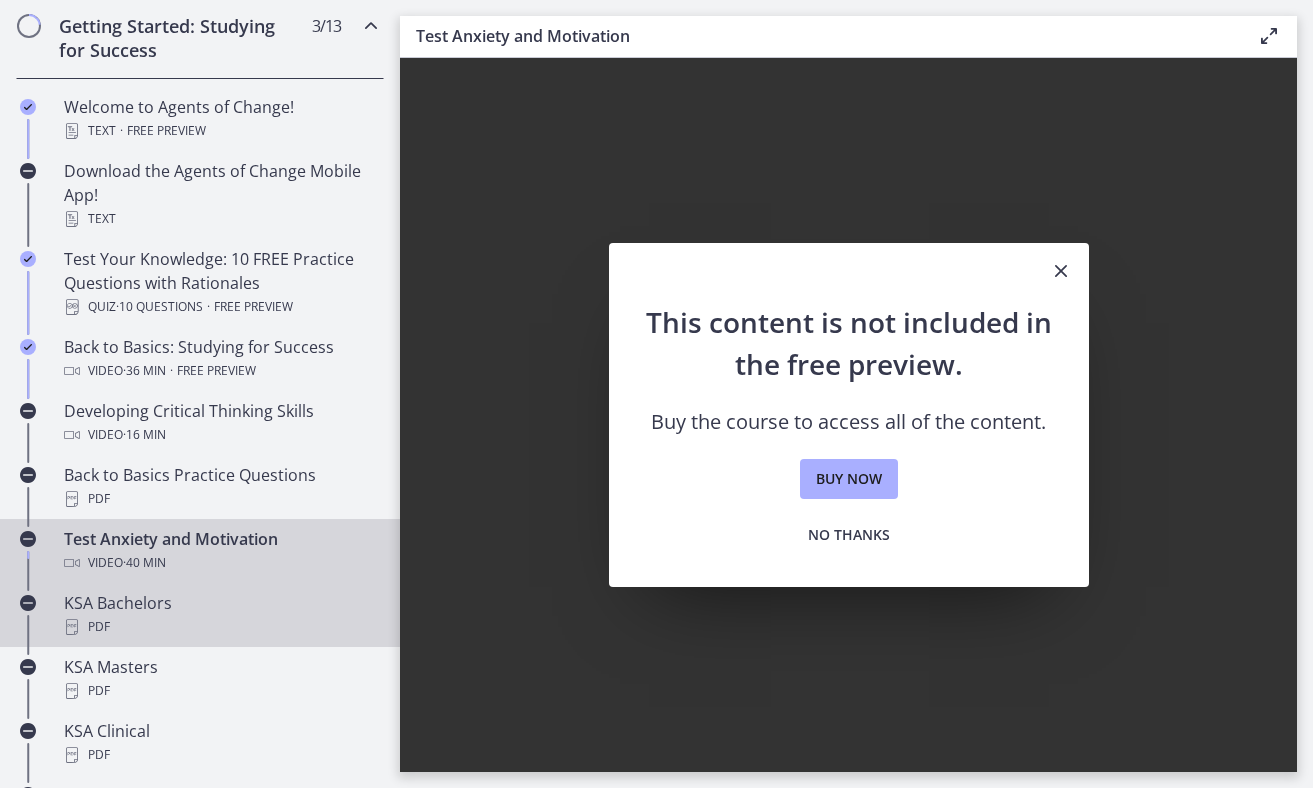 click on "KSA Bachelors
PDF" at bounding box center [220, 615] 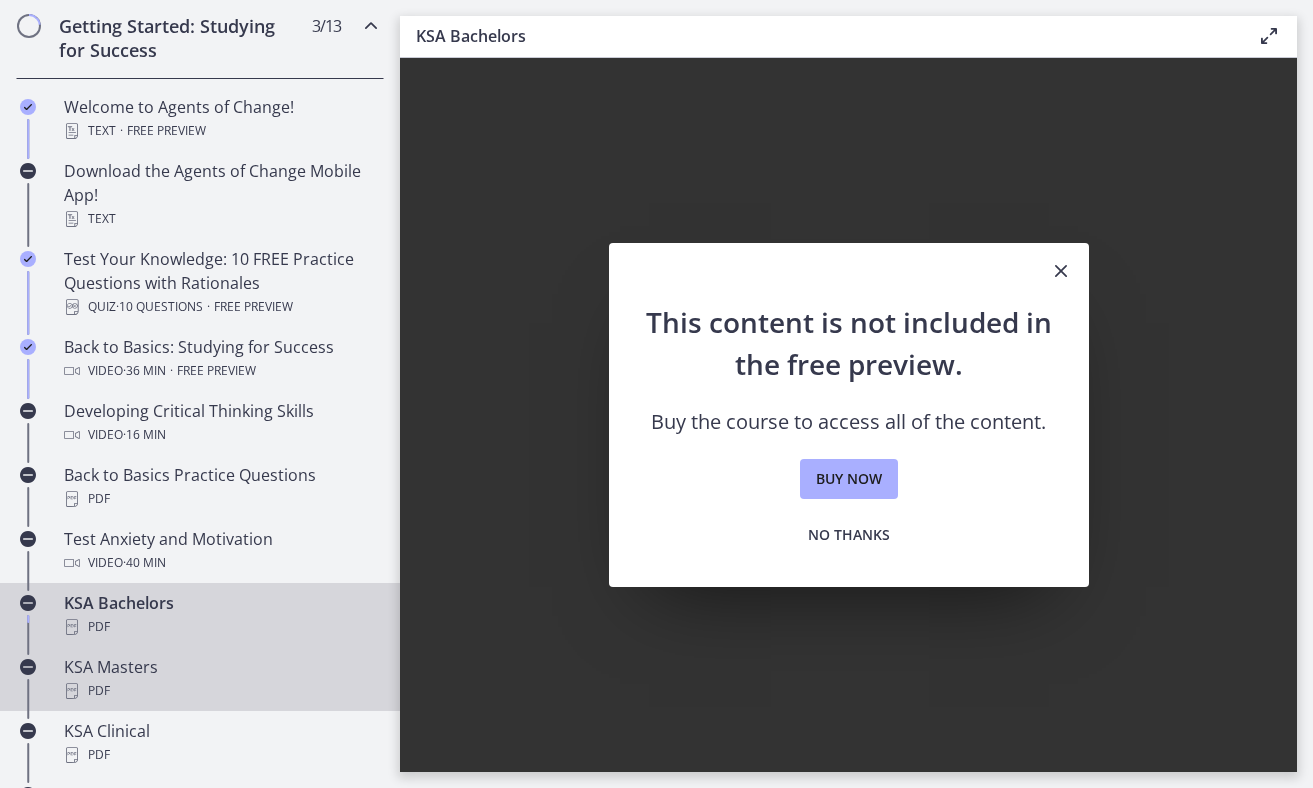 click on "KSA Masters
PDF" at bounding box center (220, 679) 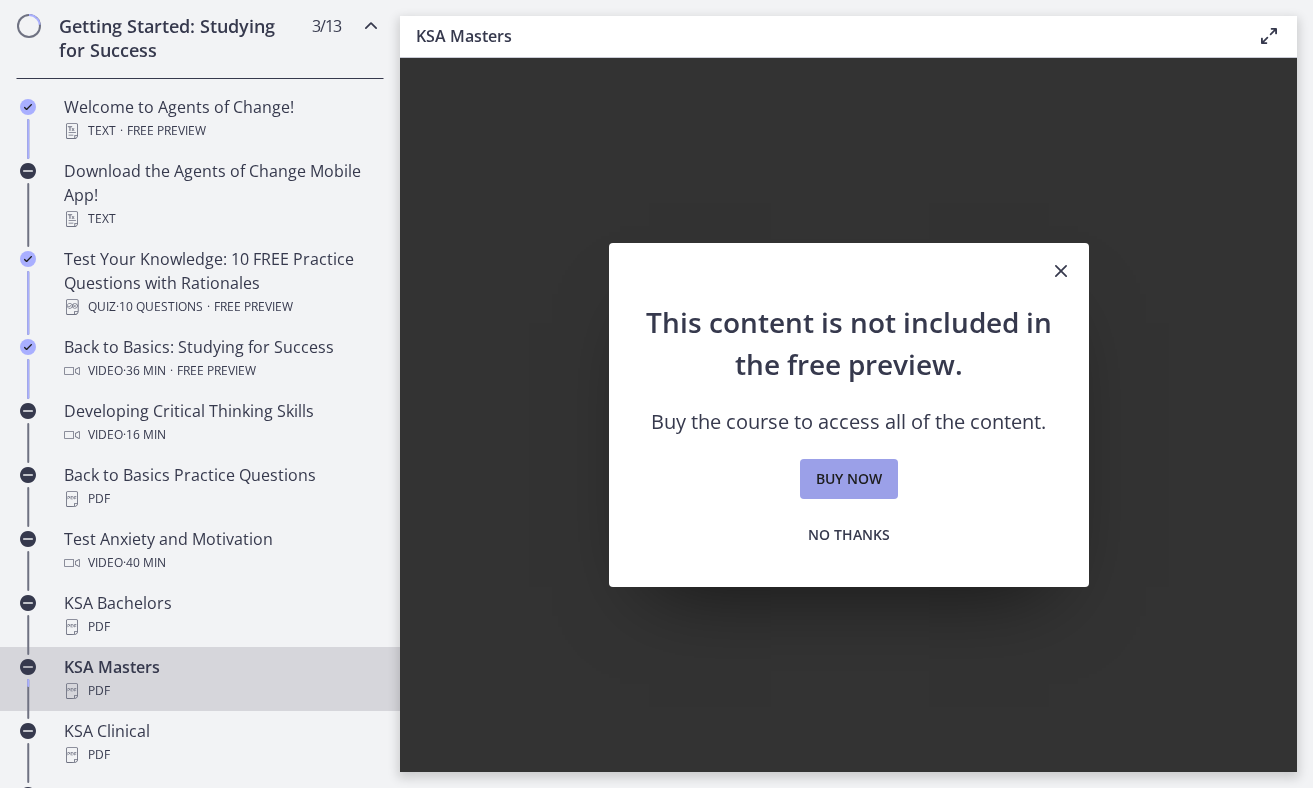 click on "Buy now" at bounding box center (849, 479) 